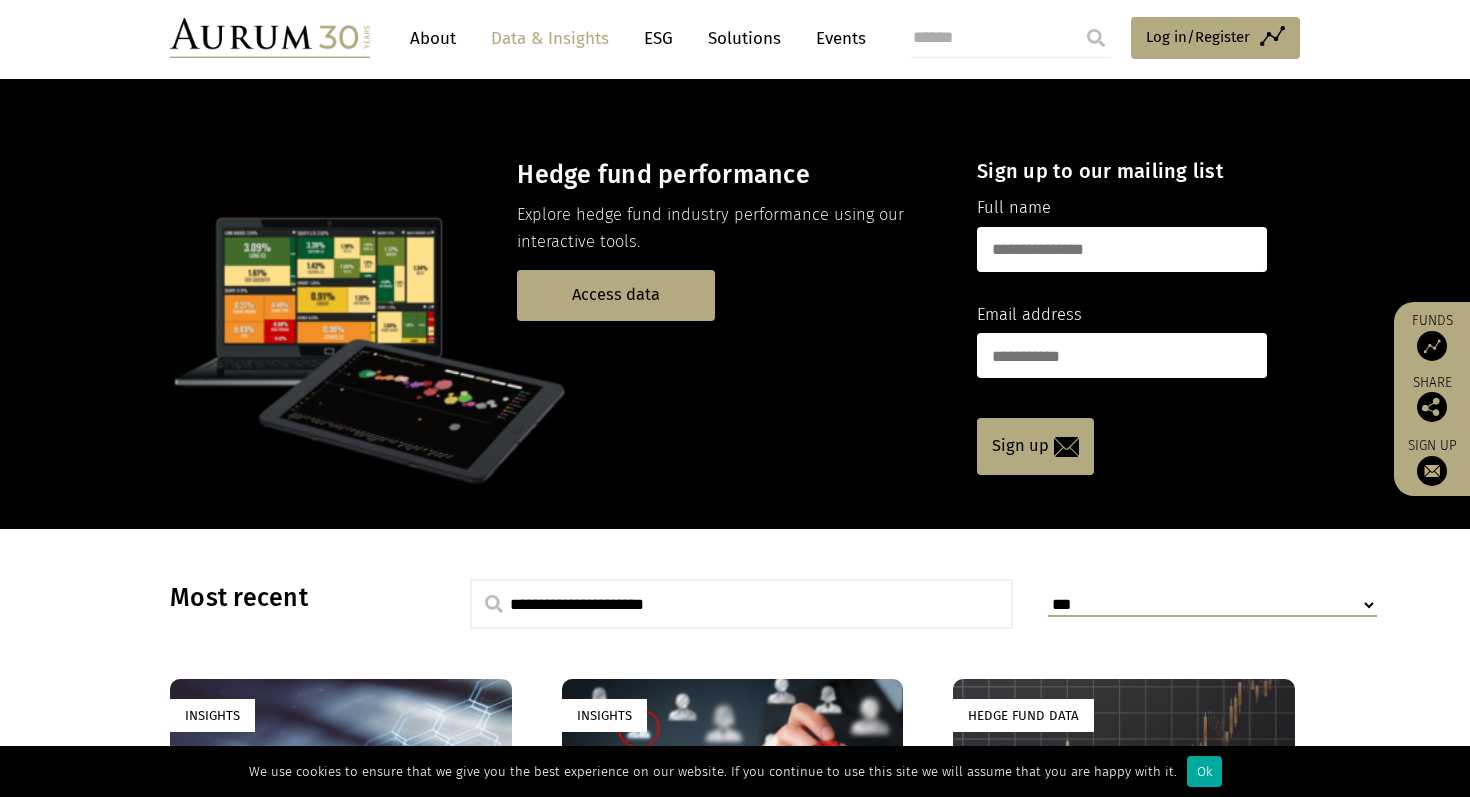 scroll, scrollTop: 14, scrollLeft: 0, axis: vertical 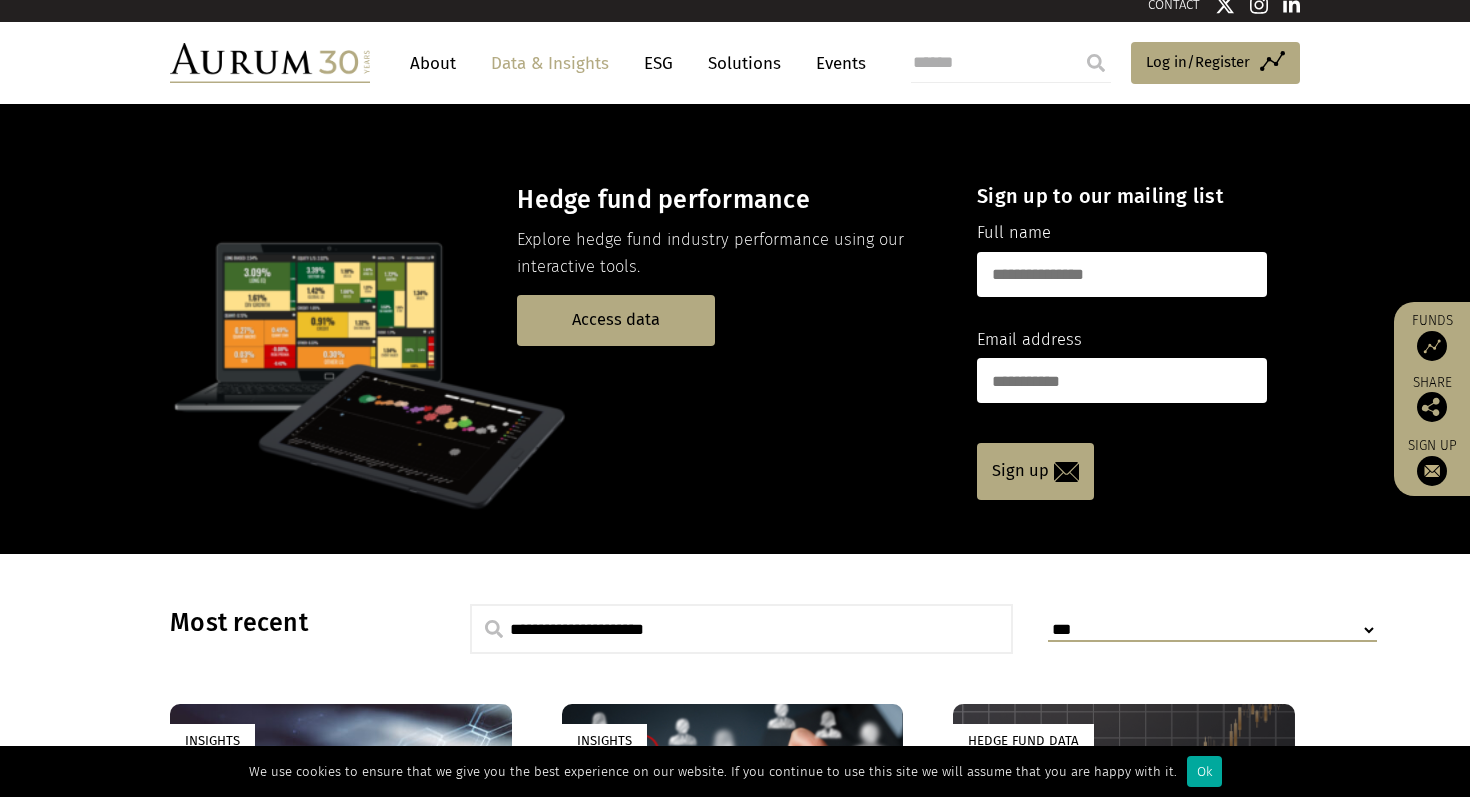 click on "Data & Insights" at bounding box center (550, 63) 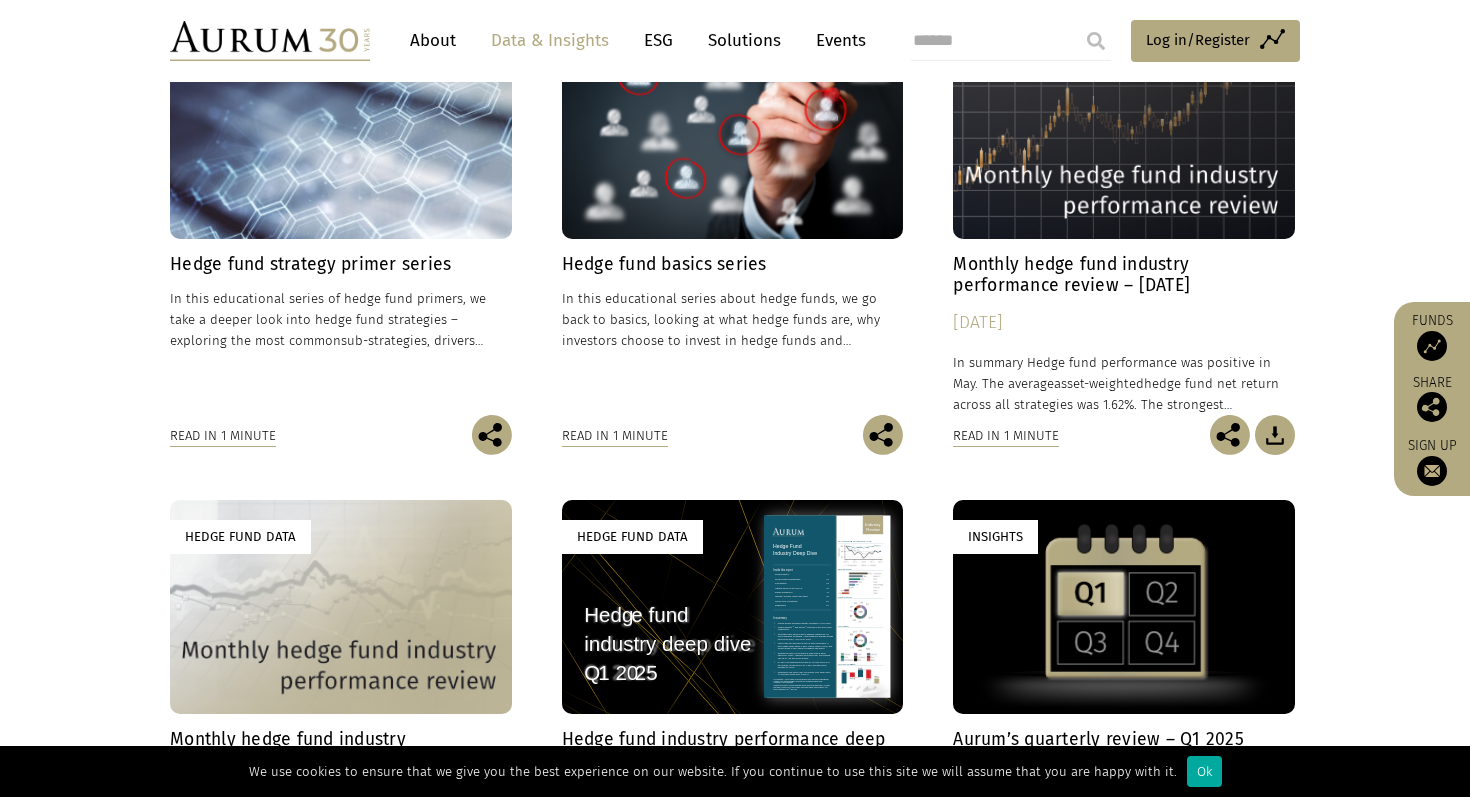 scroll, scrollTop: 696, scrollLeft: 0, axis: vertical 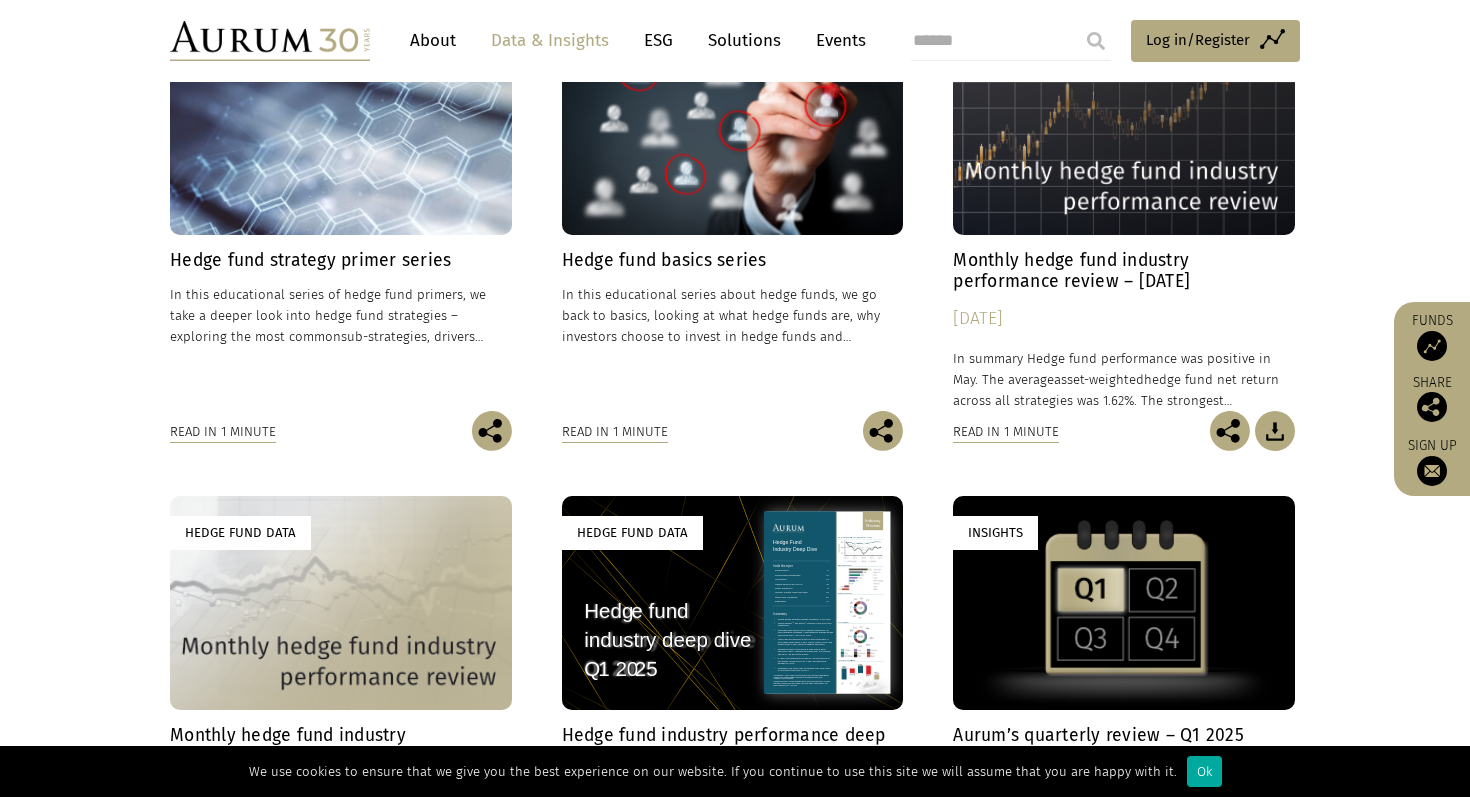 click on "**********" at bounding box center [735, 499] 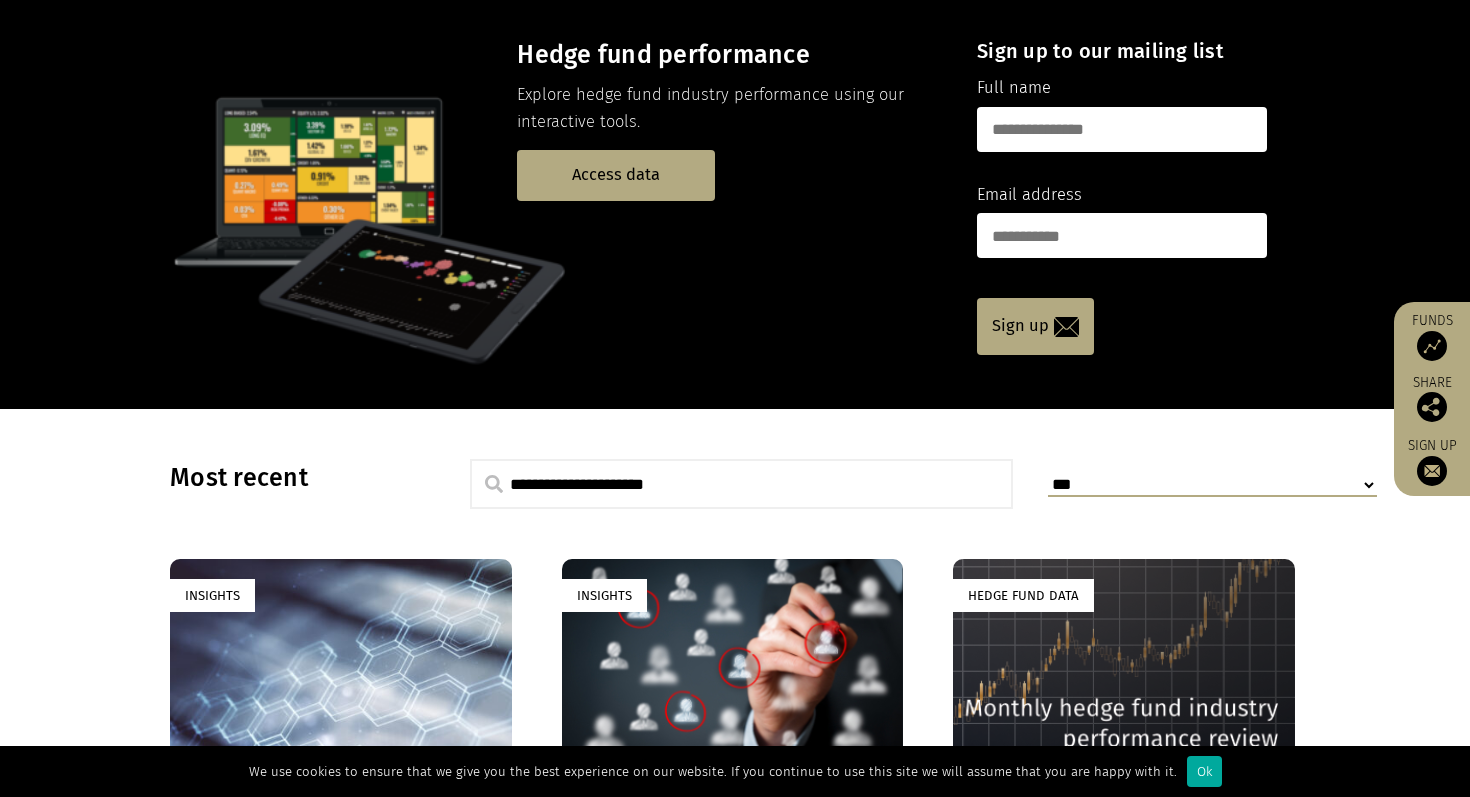 scroll, scrollTop: 0, scrollLeft: 0, axis: both 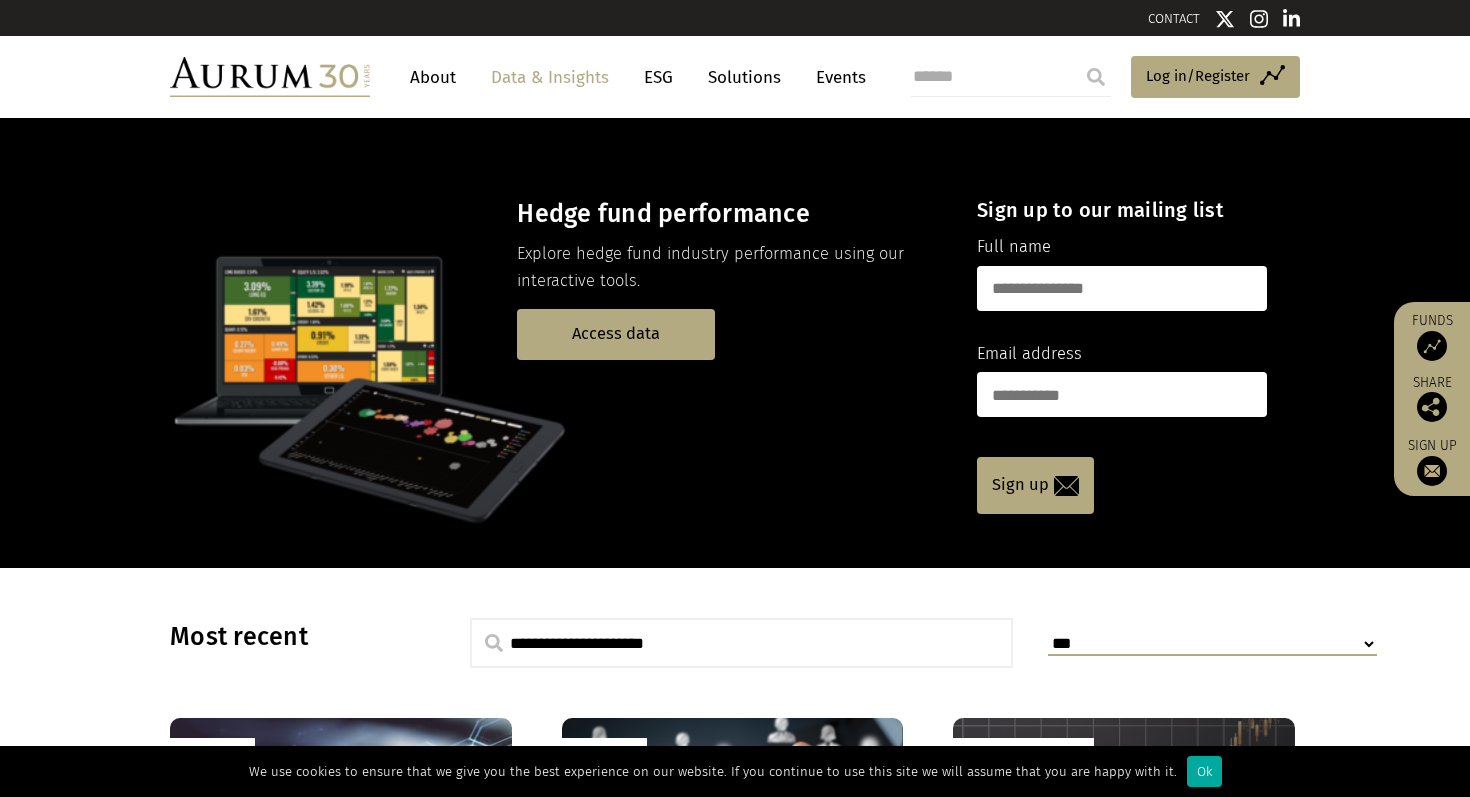 click on "Data & Insights" at bounding box center [550, 77] 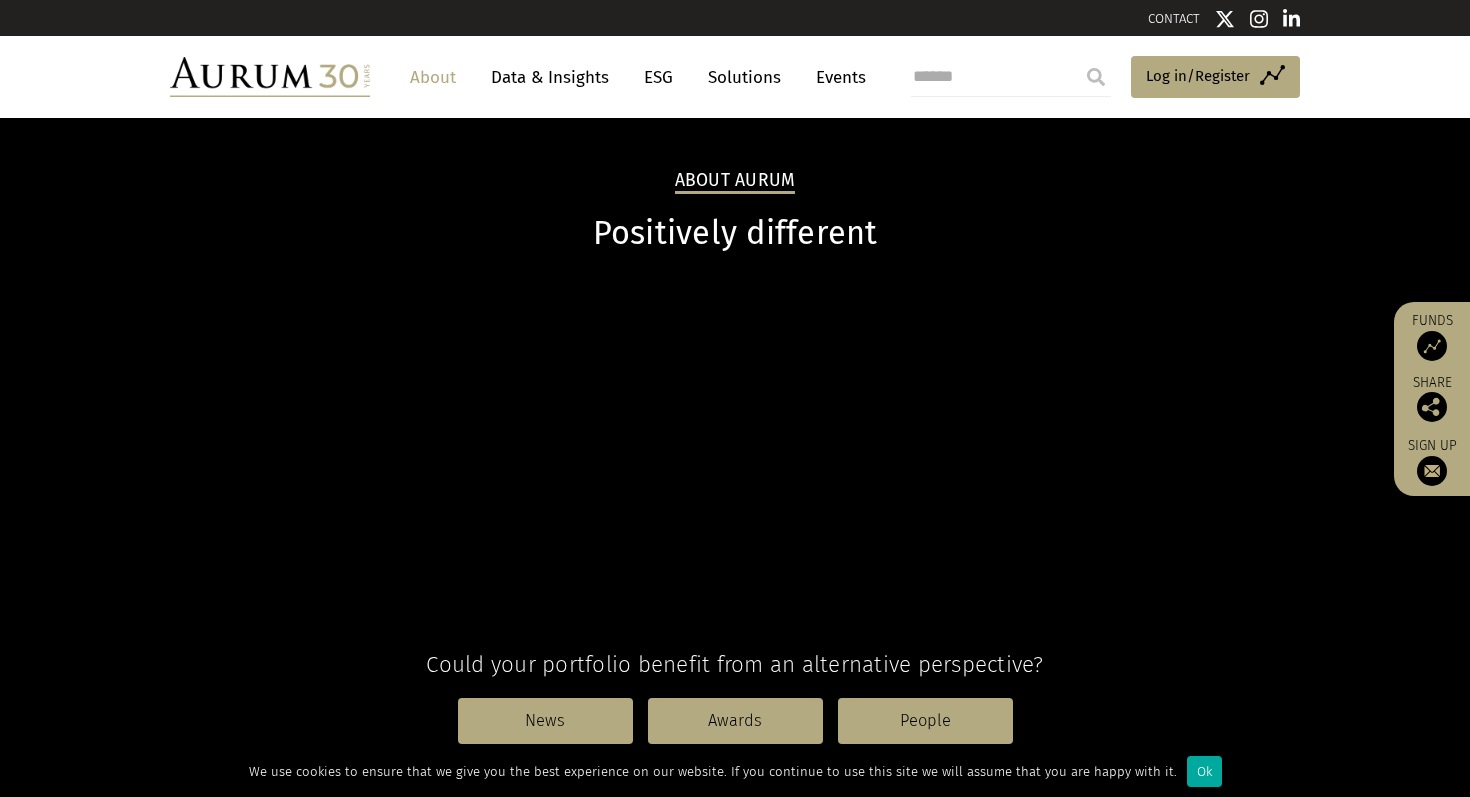 scroll, scrollTop: 0, scrollLeft: 0, axis: both 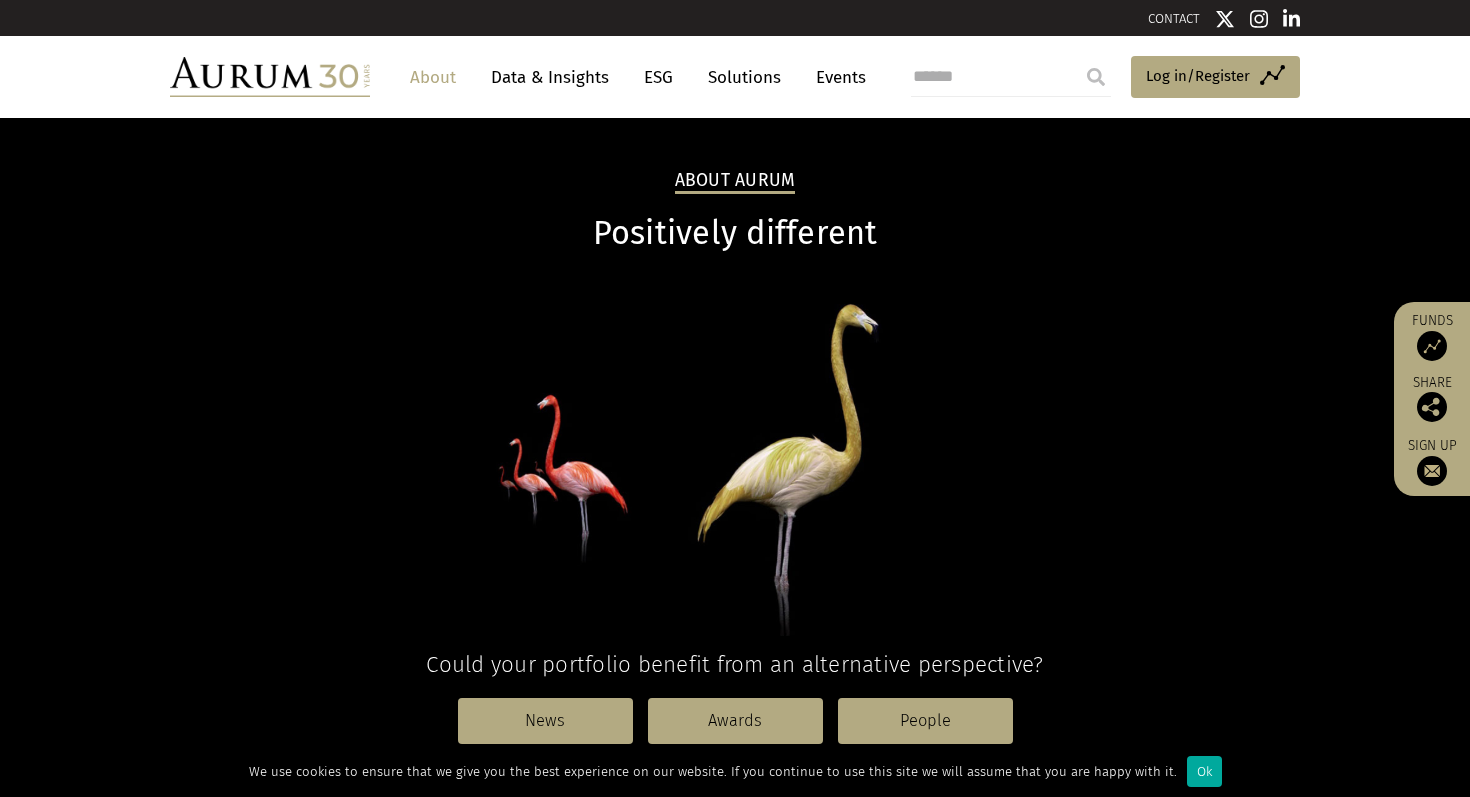 click on "Solutions" at bounding box center (744, 77) 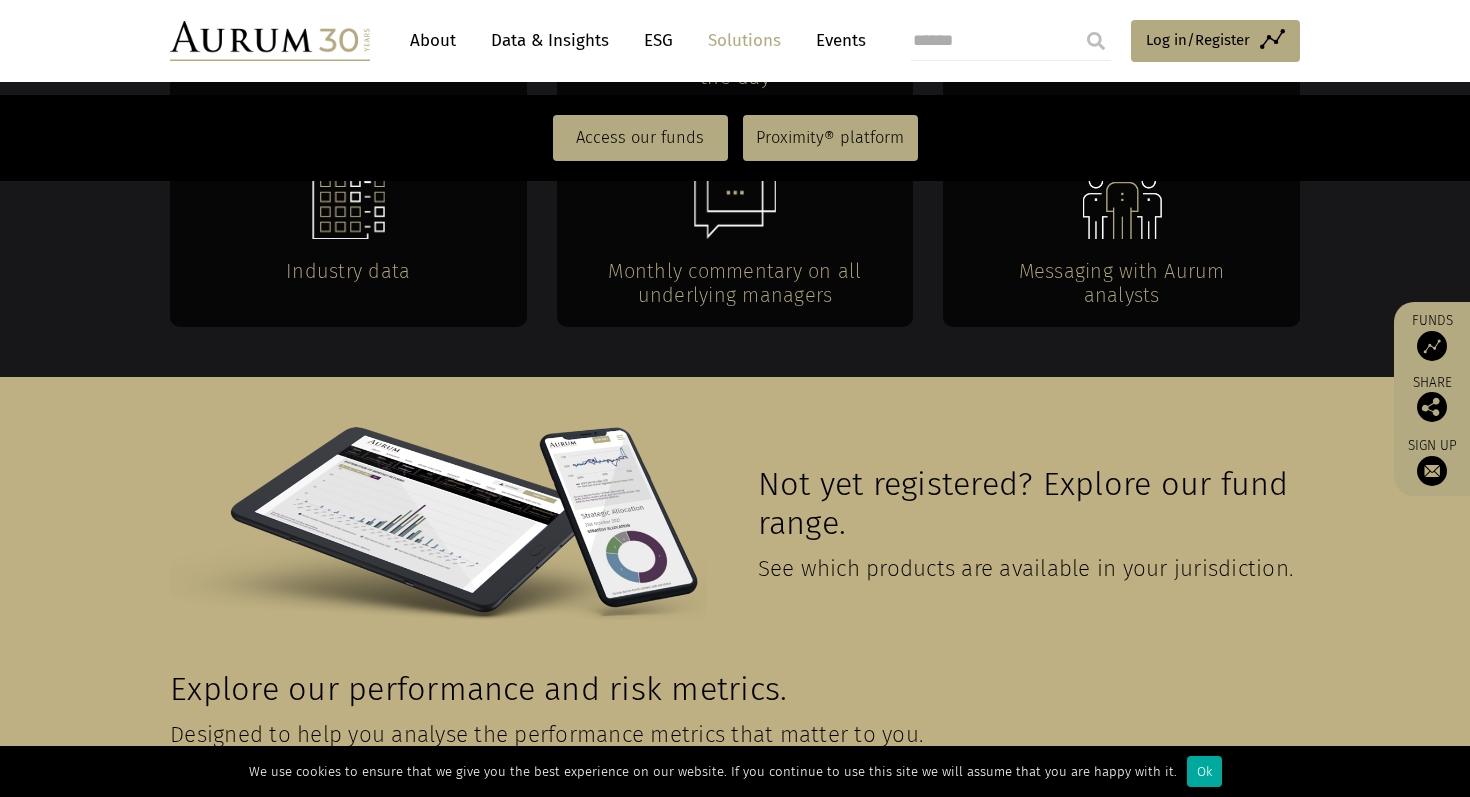 scroll, scrollTop: 4477, scrollLeft: 0, axis: vertical 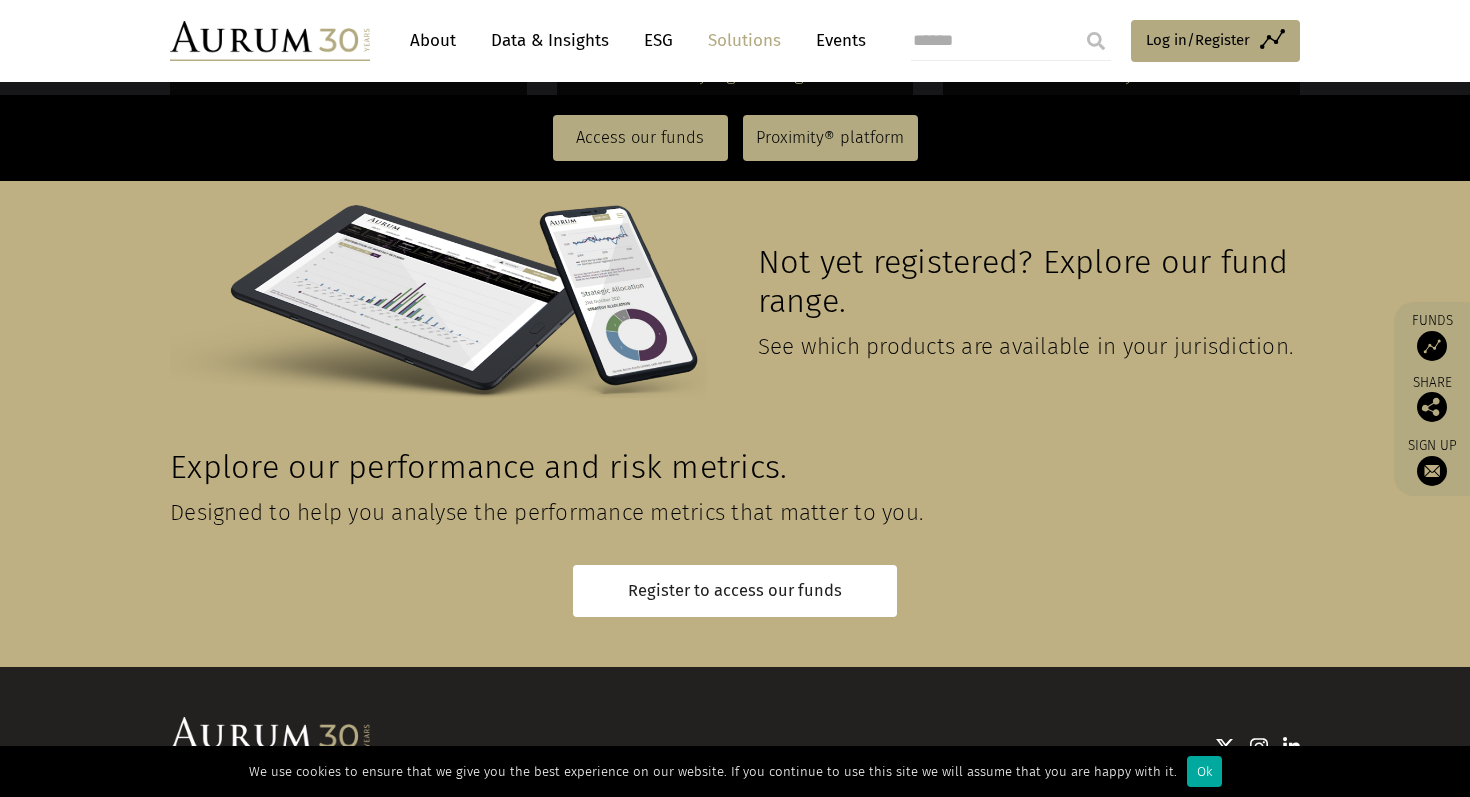 click on "Data & Insights" at bounding box center [550, 40] 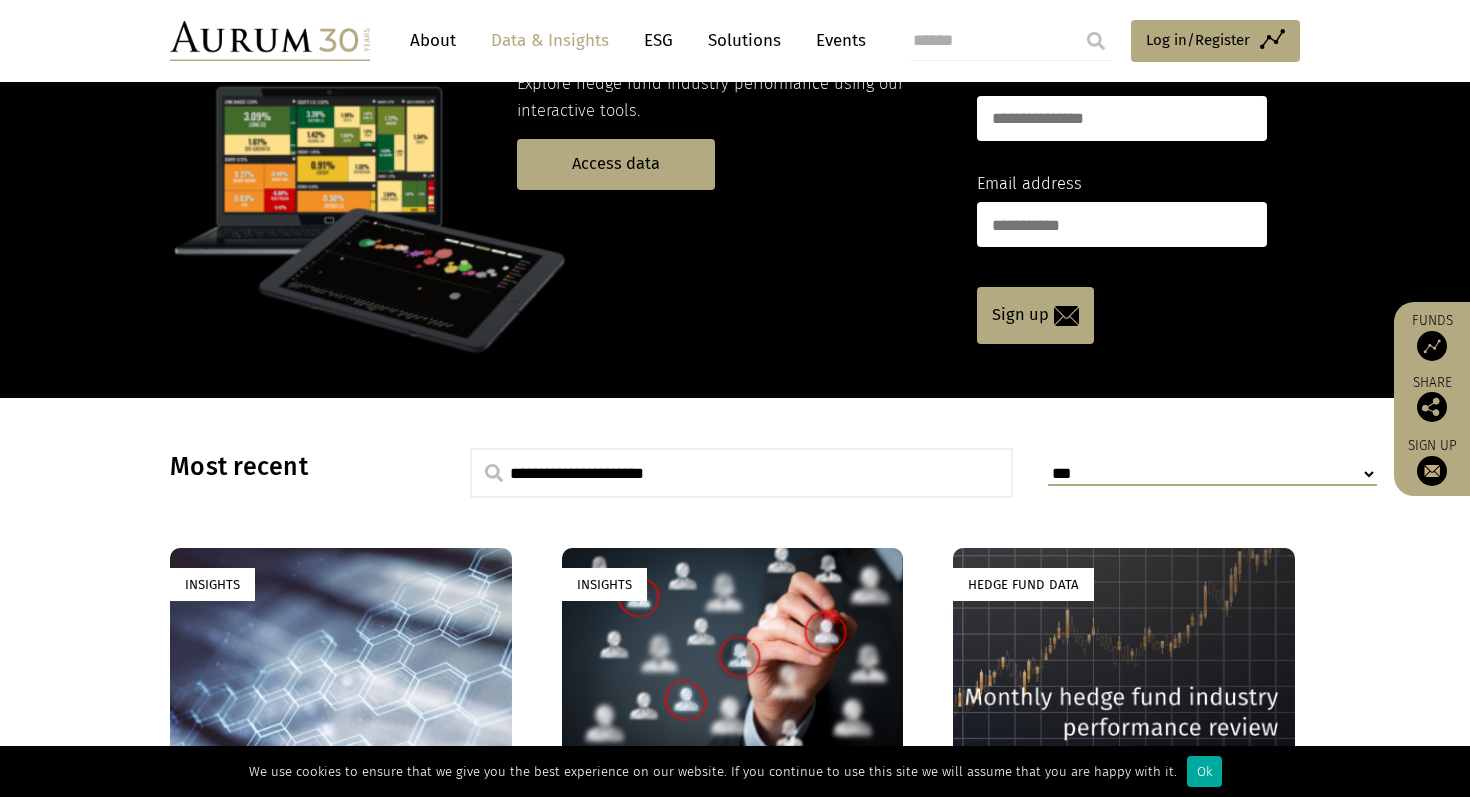 scroll, scrollTop: 135, scrollLeft: 0, axis: vertical 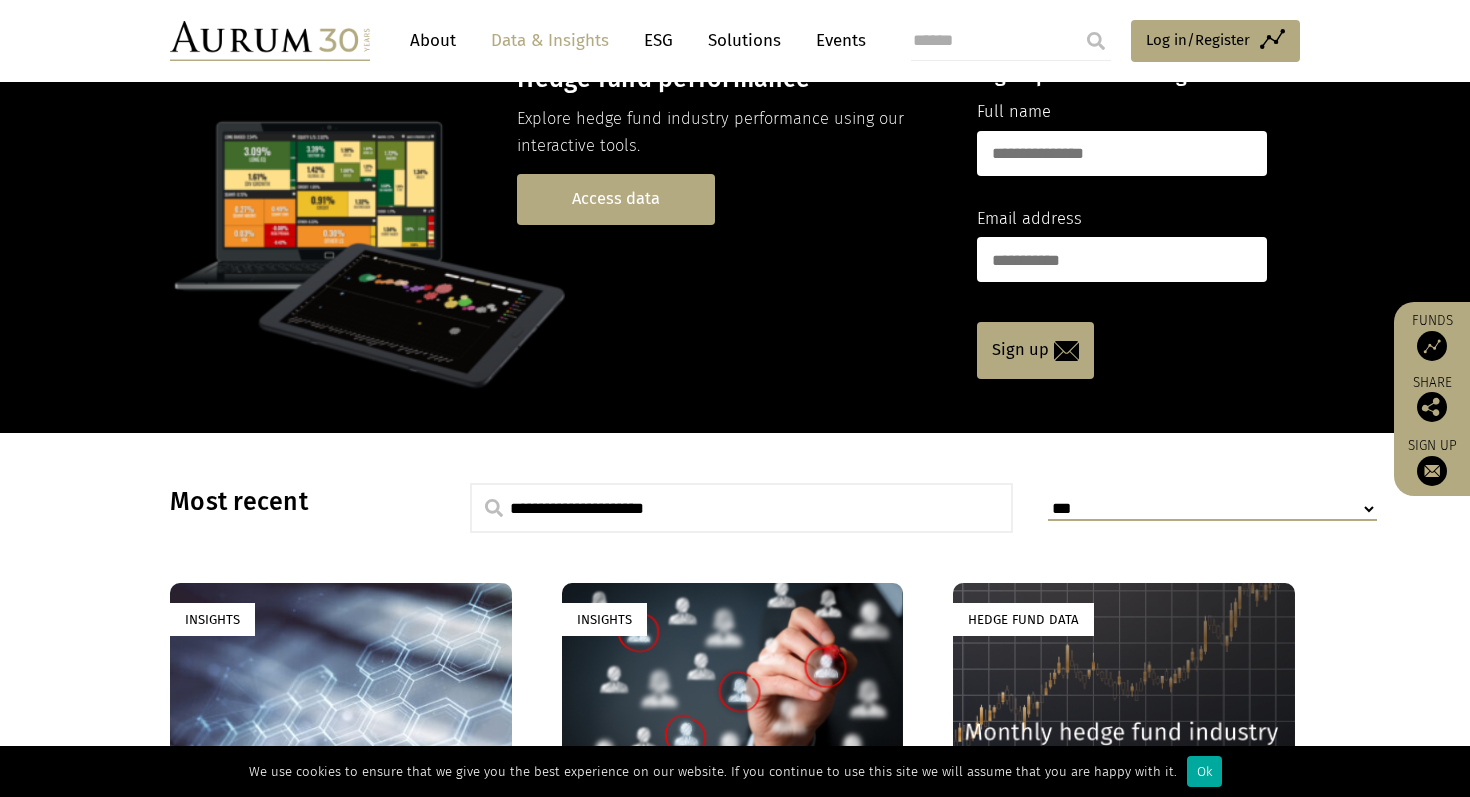click on "Access data" at bounding box center [616, 199] 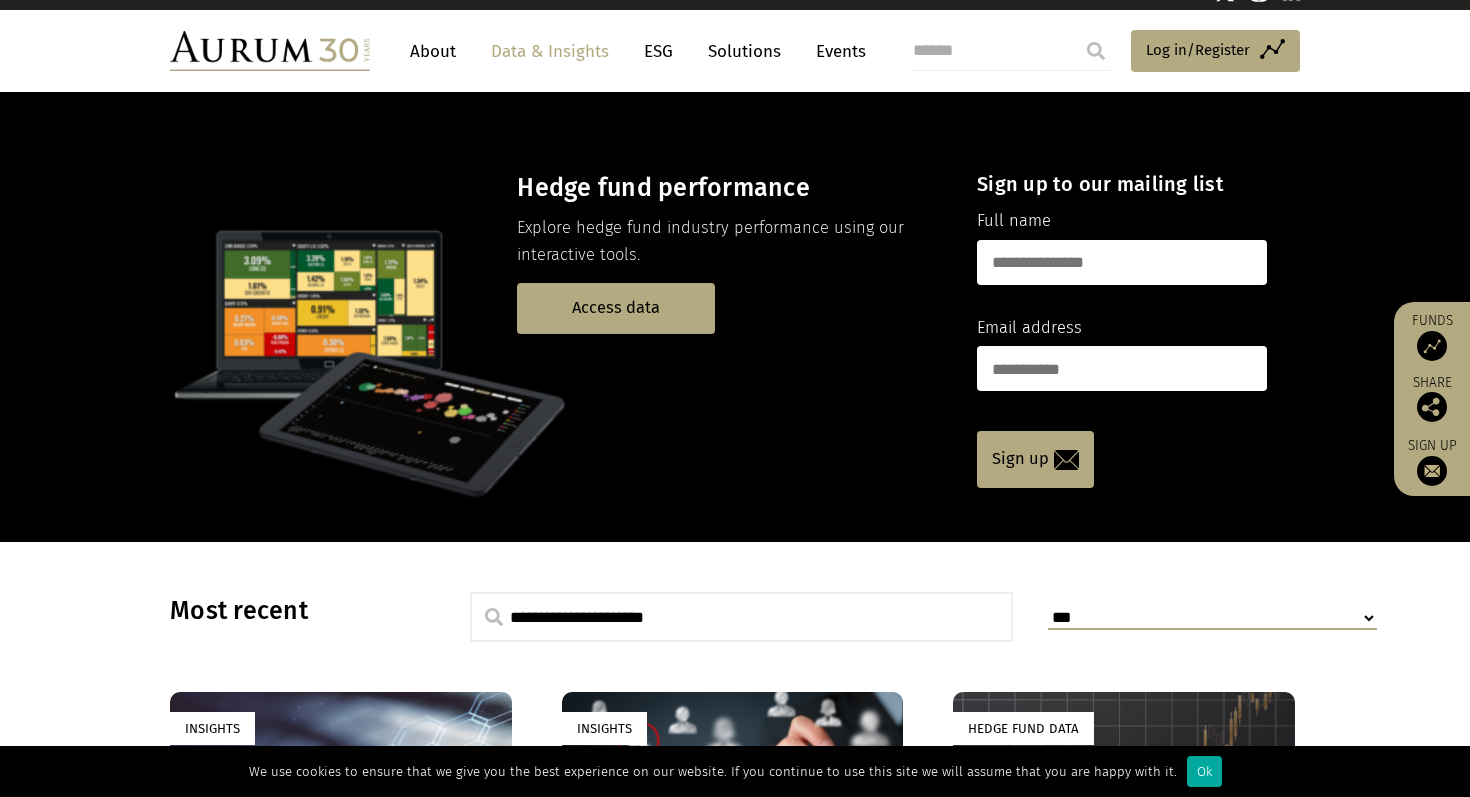 scroll, scrollTop: 0, scrollLeft: 0, axis: both 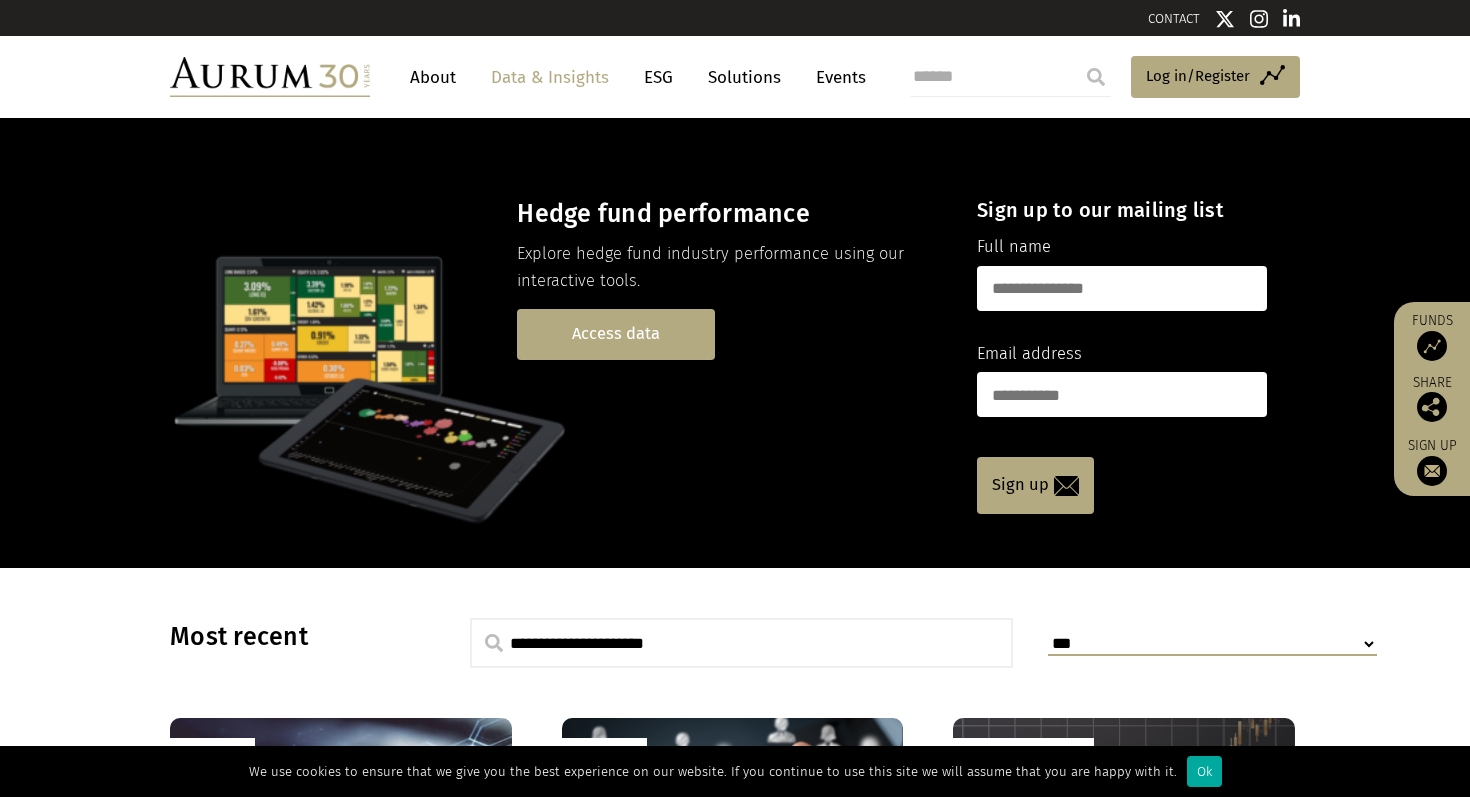 click on "Access data" at bounding box center [616, 334] 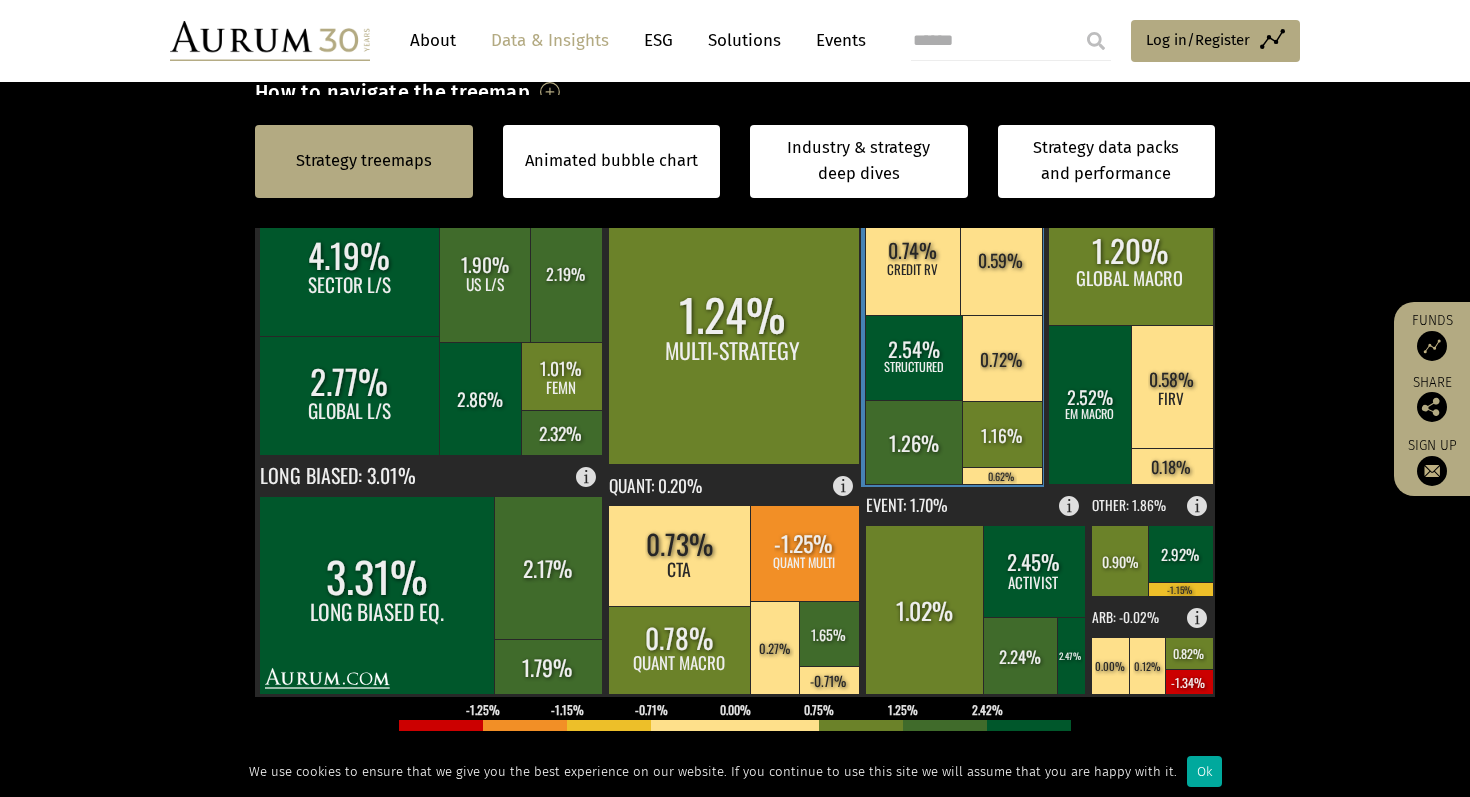 scroll, scrollTop: 682, scrollLeft: 0, axis: vertical 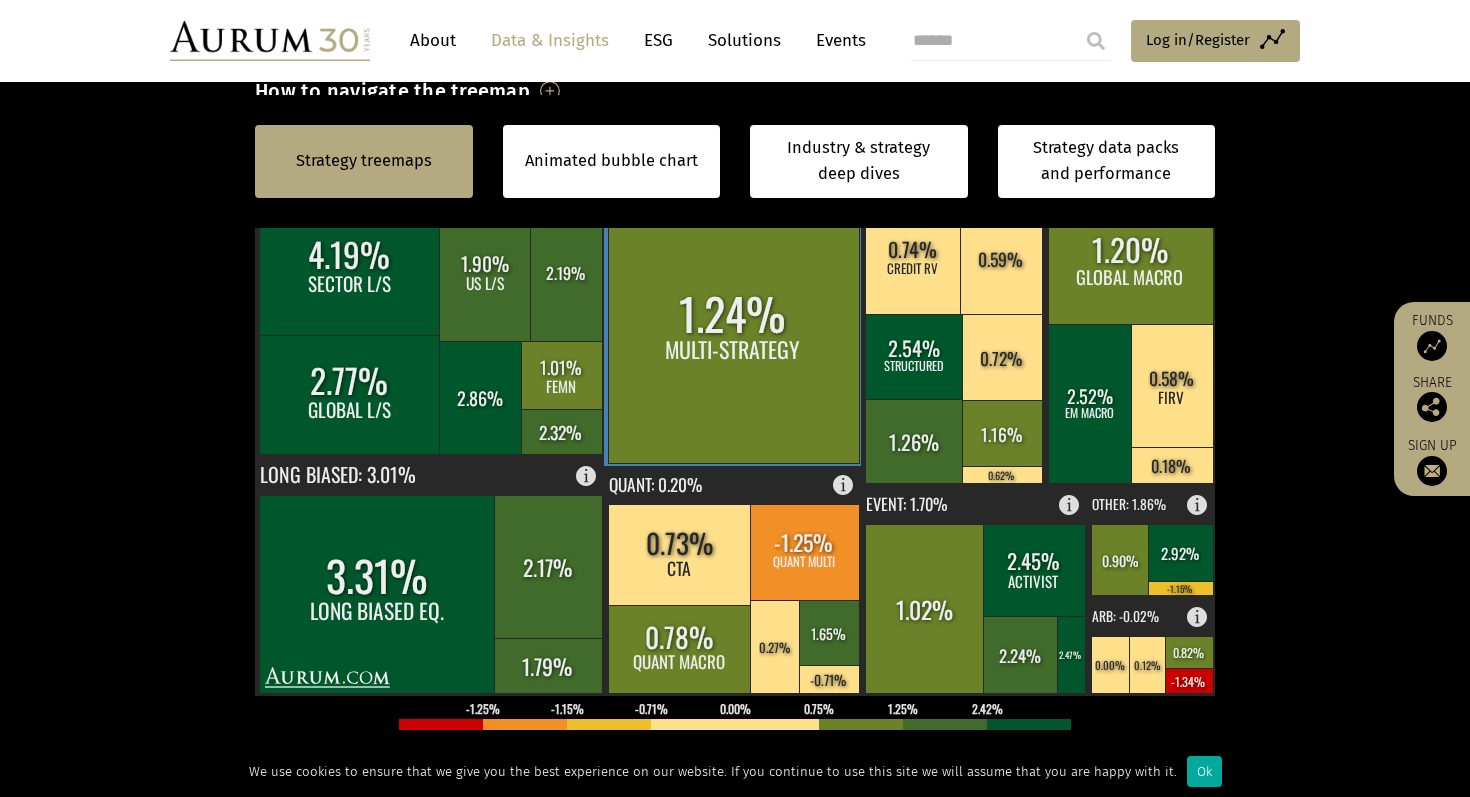 click 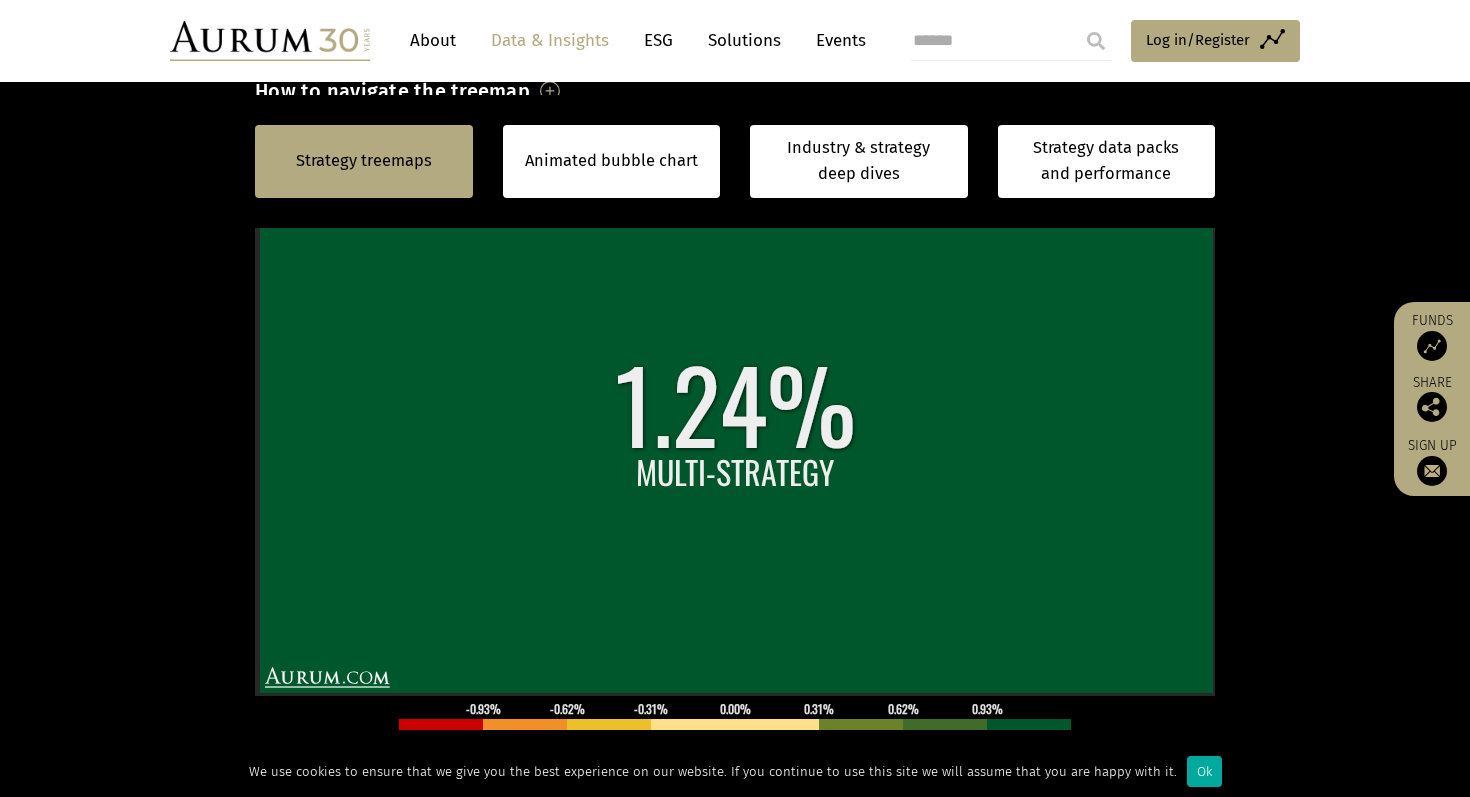 click on "Strategy treemaps
Animated bubble chart
Industry & strategy deep dives
Strategy data packs and performance
Strategy treemaps
Animated bubble chart
Industry & strategy deep dives
Strategy data packs and performance
By strategy – June 2025
By strategy – June 2025" at bounding box center [735, 486] 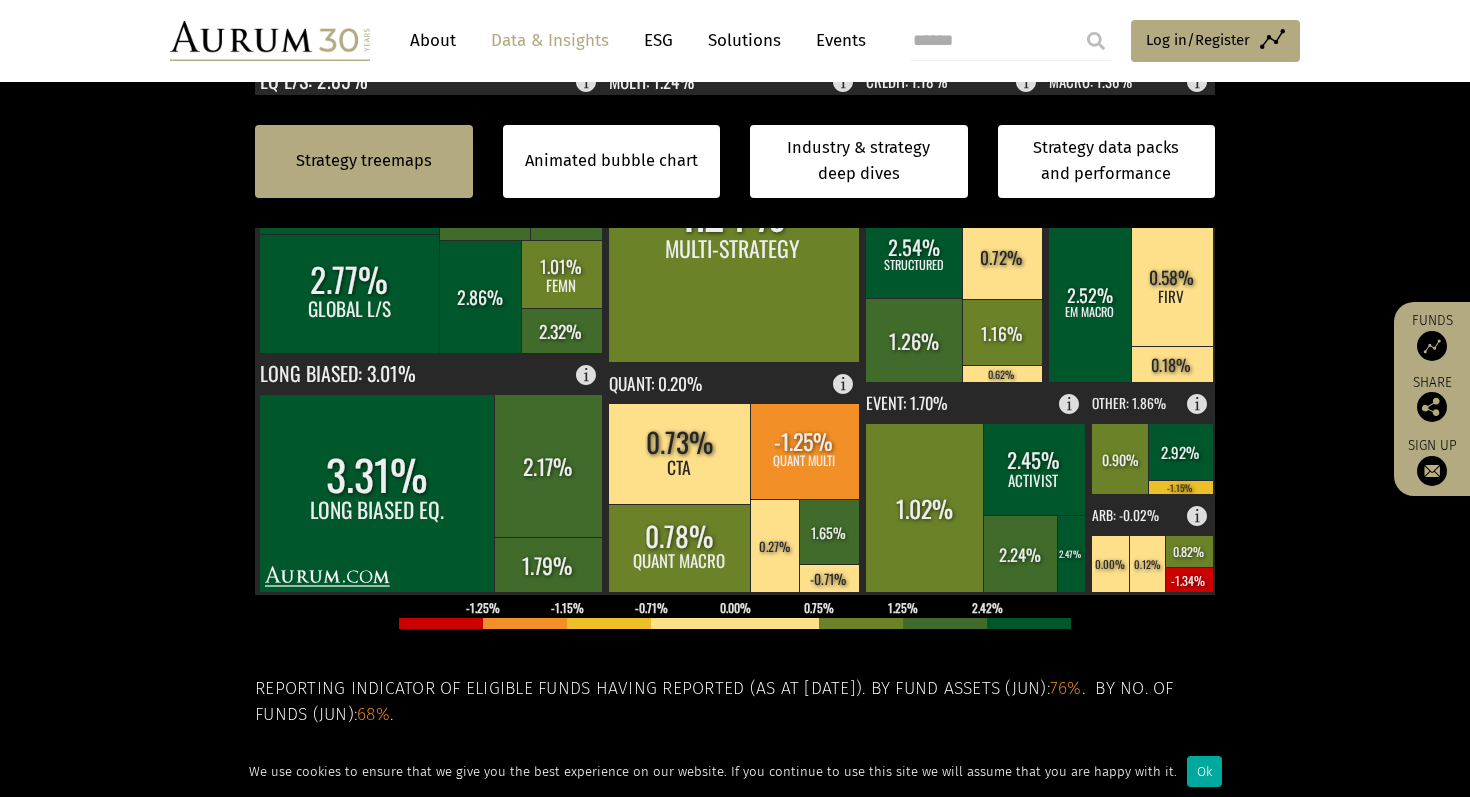 scroll, scrollTop: 779, scrollLeft: 0, axis: vertical 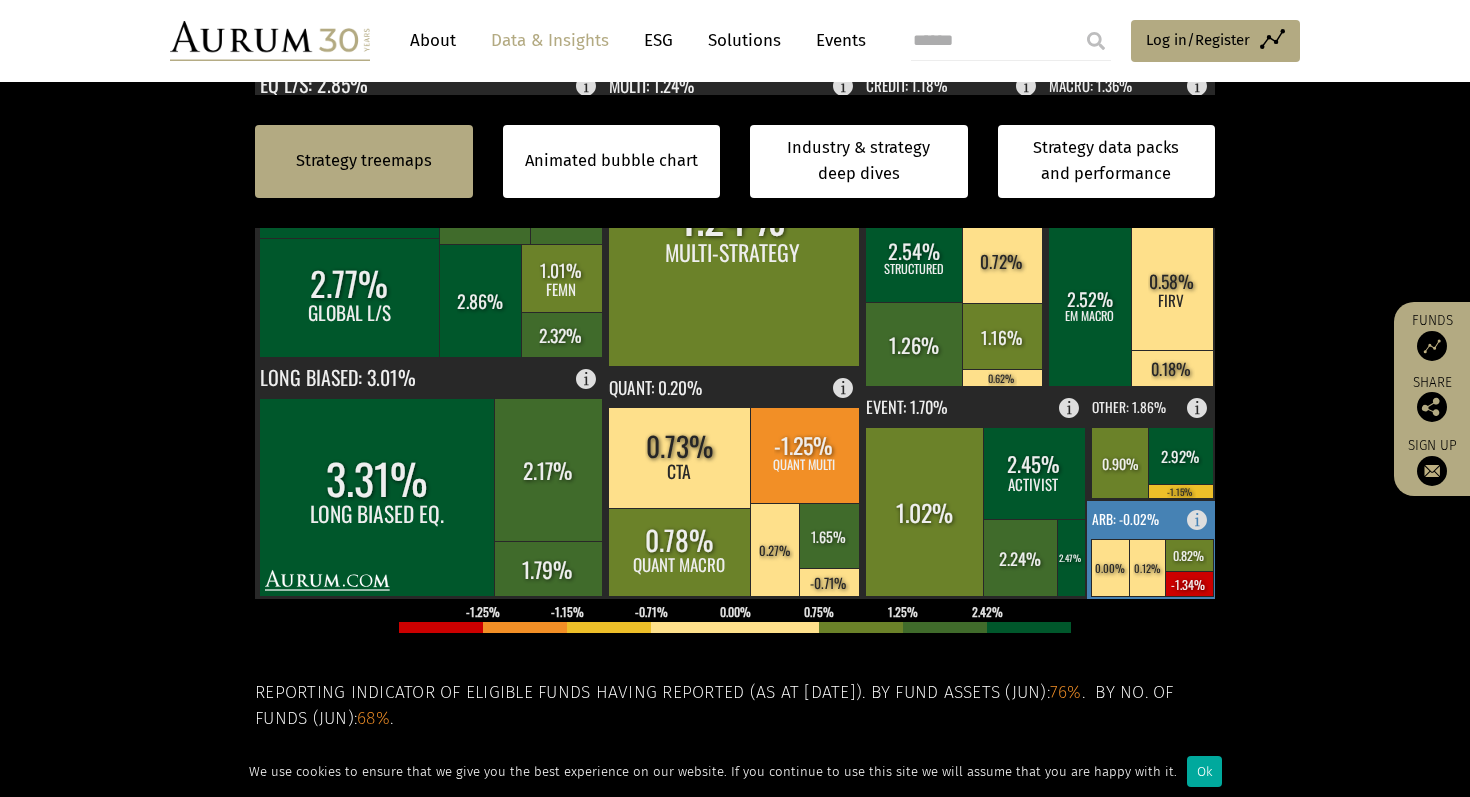 click on "ARB: -0.02%" 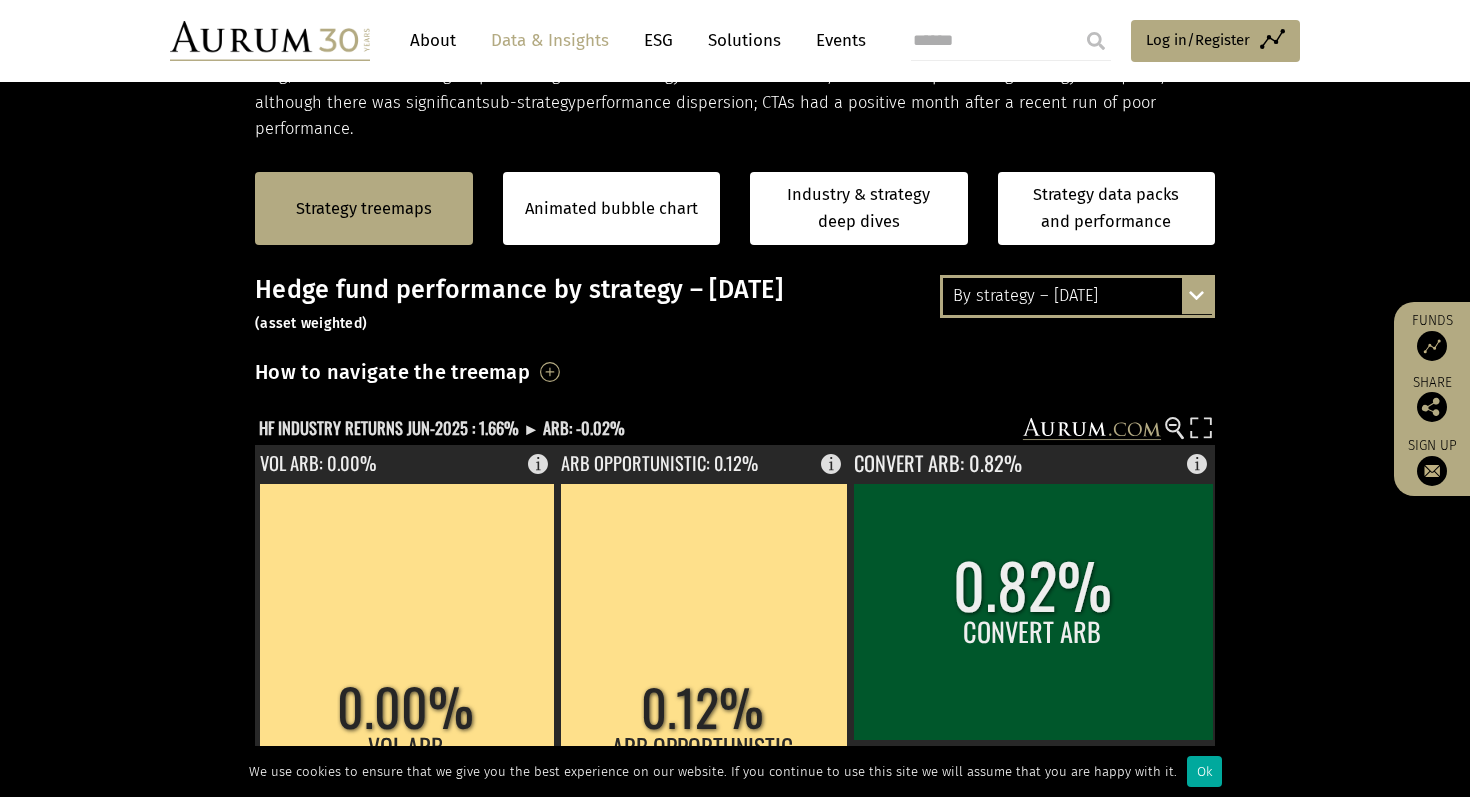 scroll, scrollTop: 359, scrollLeft: 0, axis: vertical 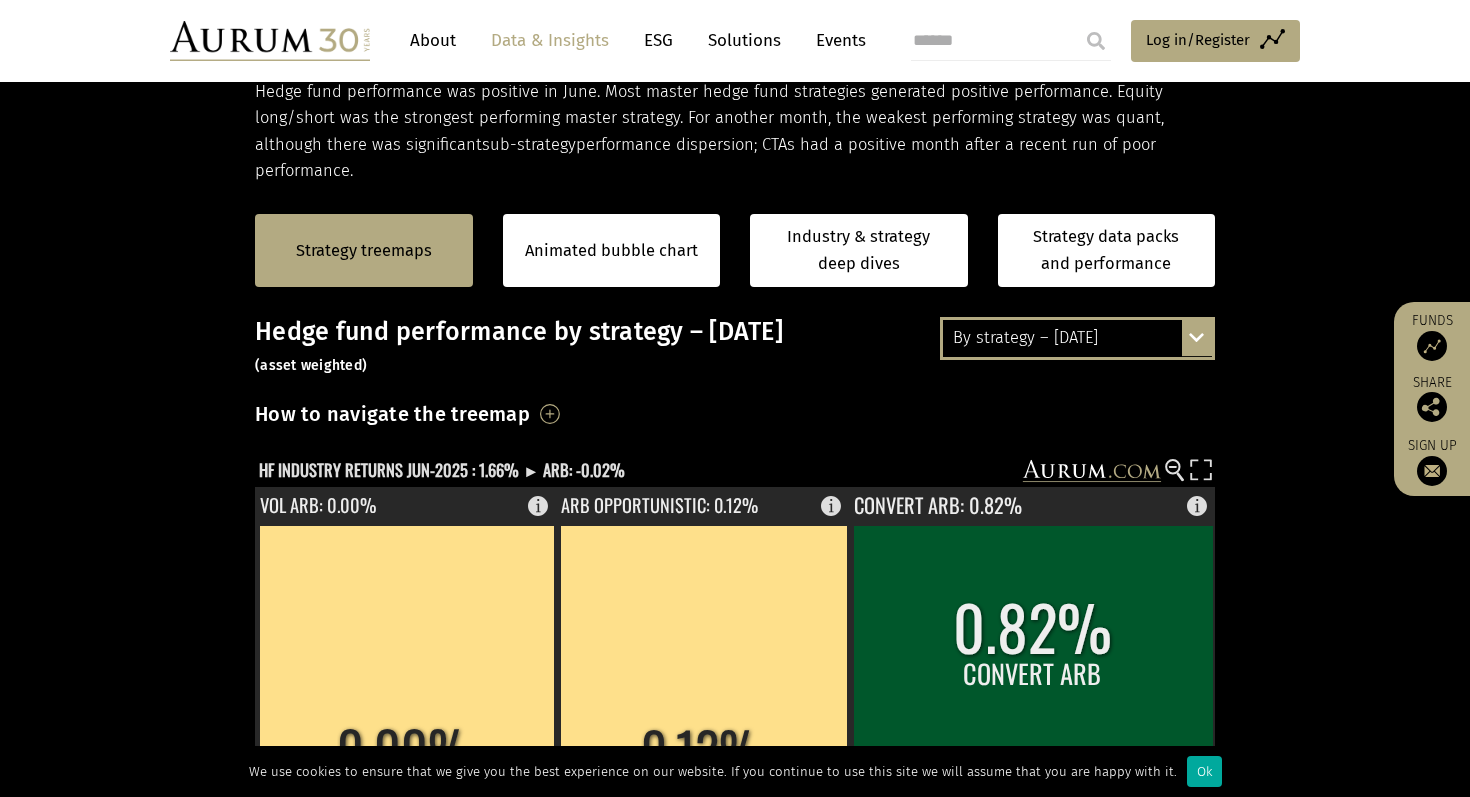 click on "By strategy – June 2025
By strategy – June 2025
By strategy – year to date
2016 – June 2025" at bounding box center (1077, 338) 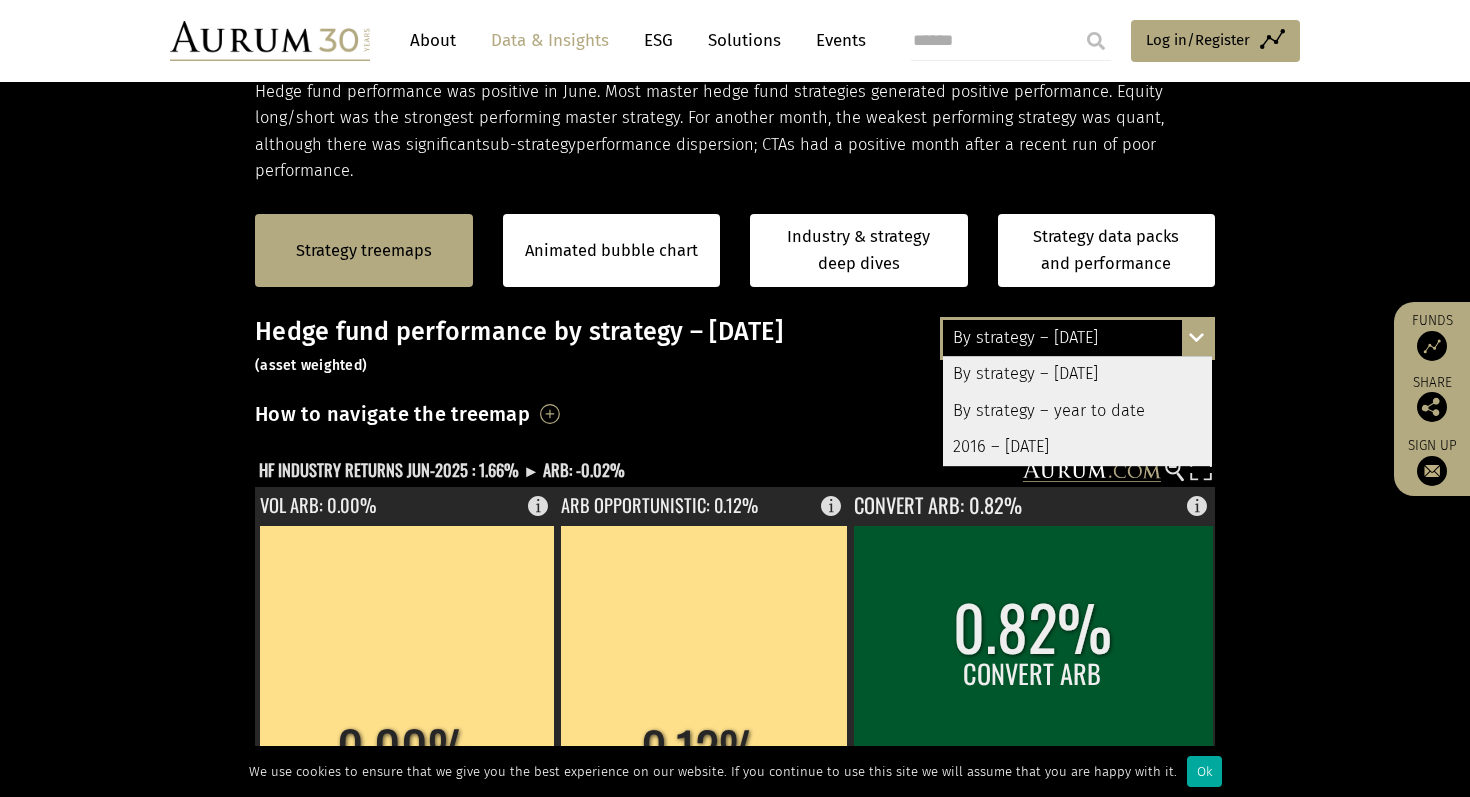 click on "By strategy – year to date" at bounding box center [1077, 411] 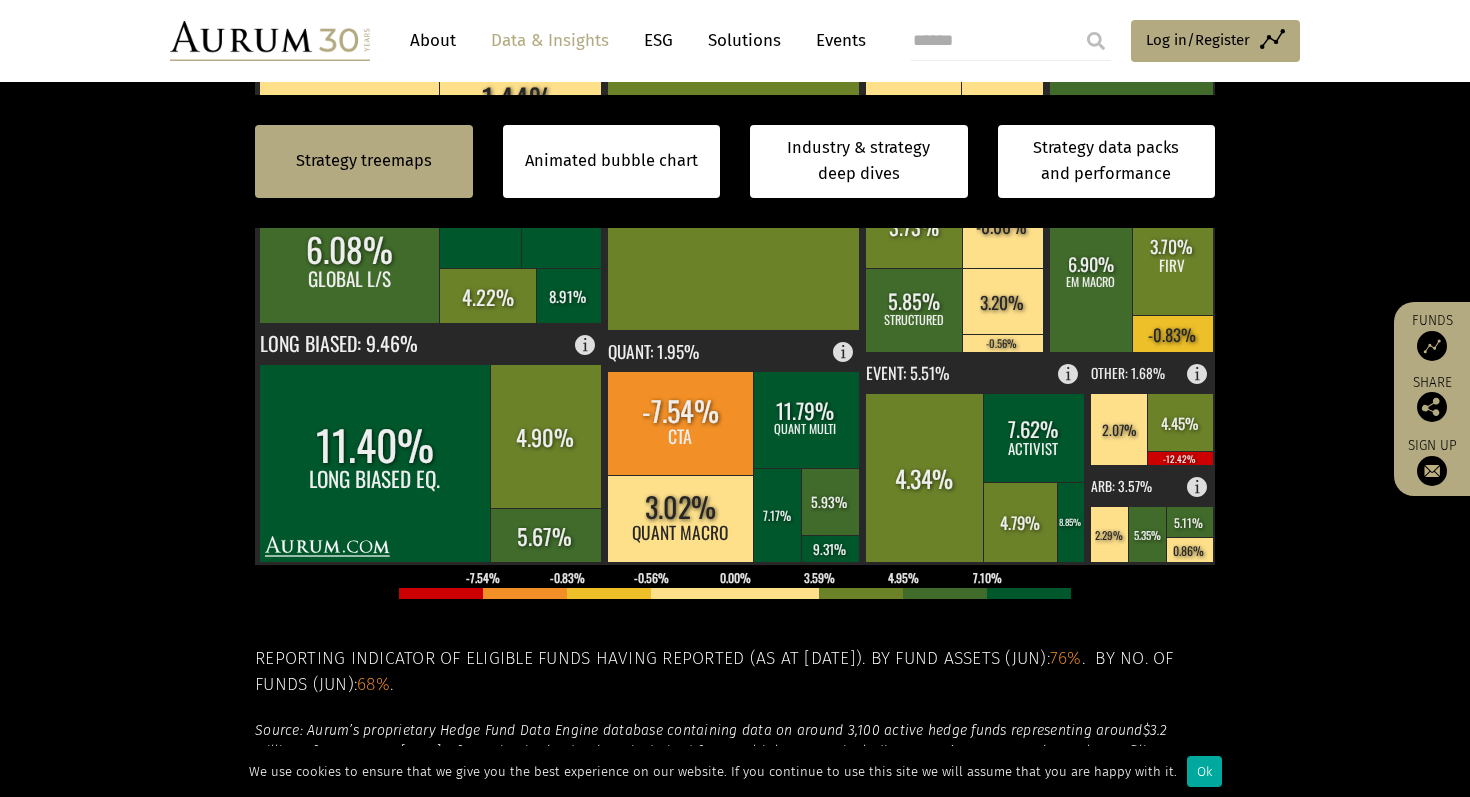 scroll, scrollTop: 810, scrollLeft: 0, axis: vertical 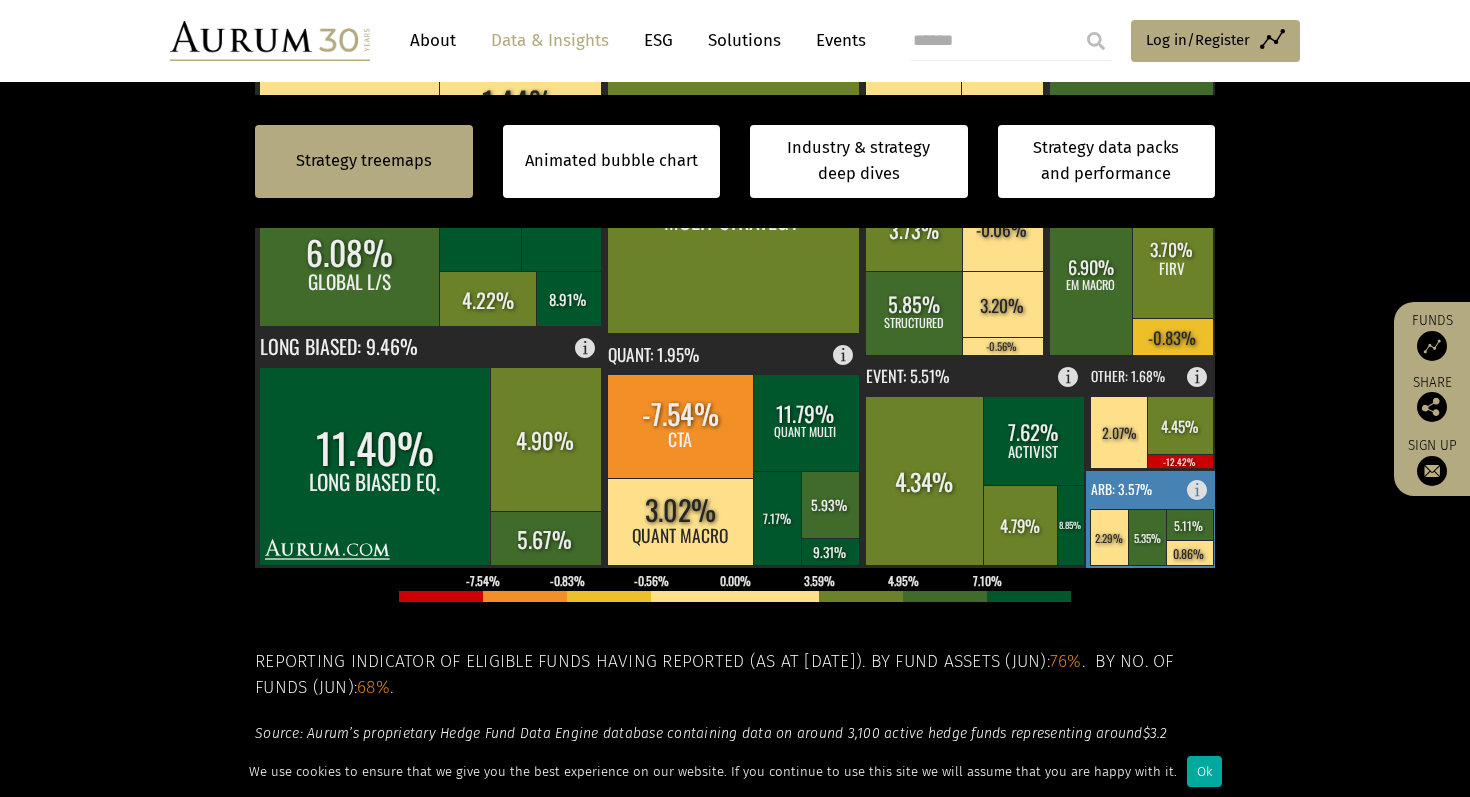 click 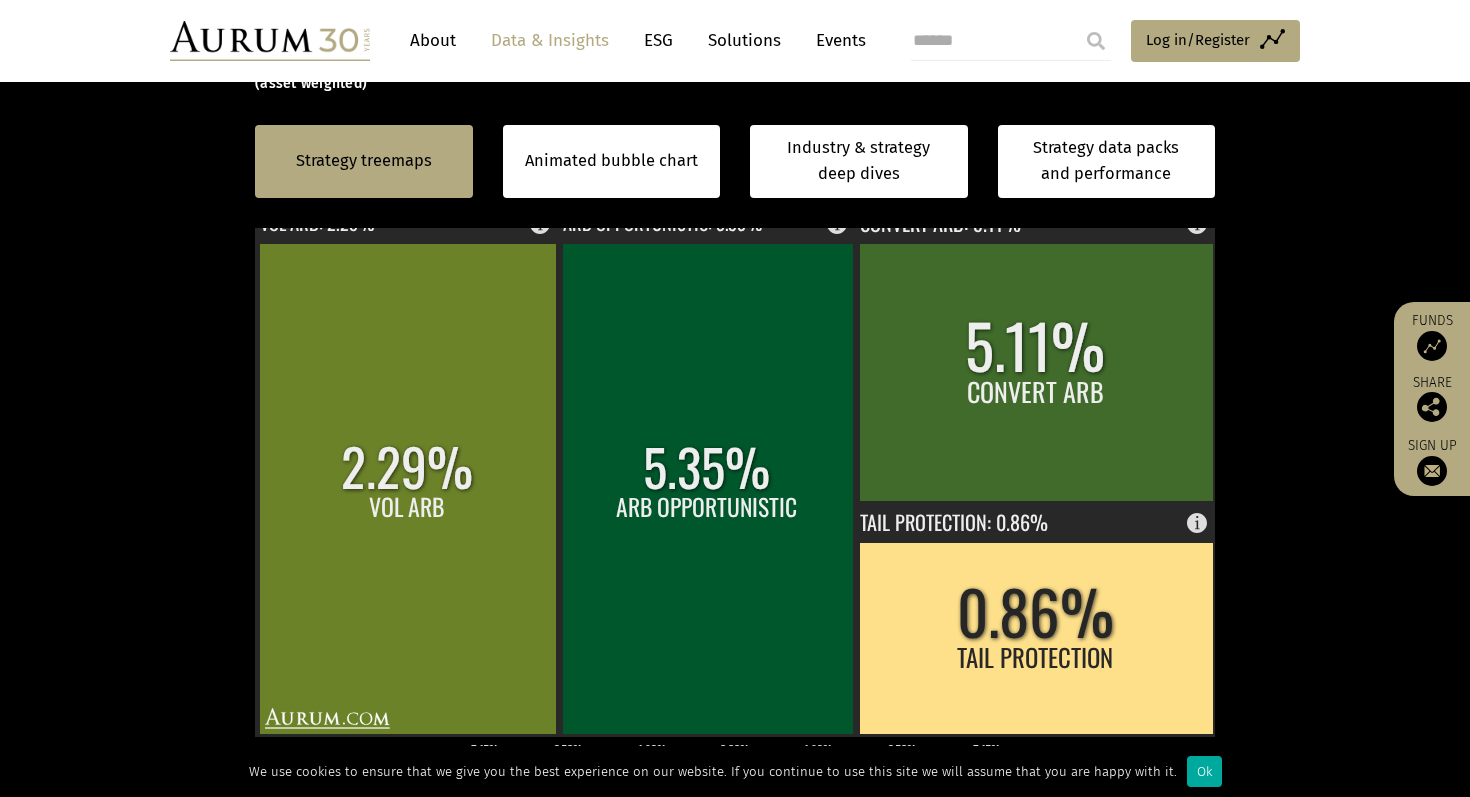 scroll, scrollTop: 638, scrollLeft: 0, axis: vertical 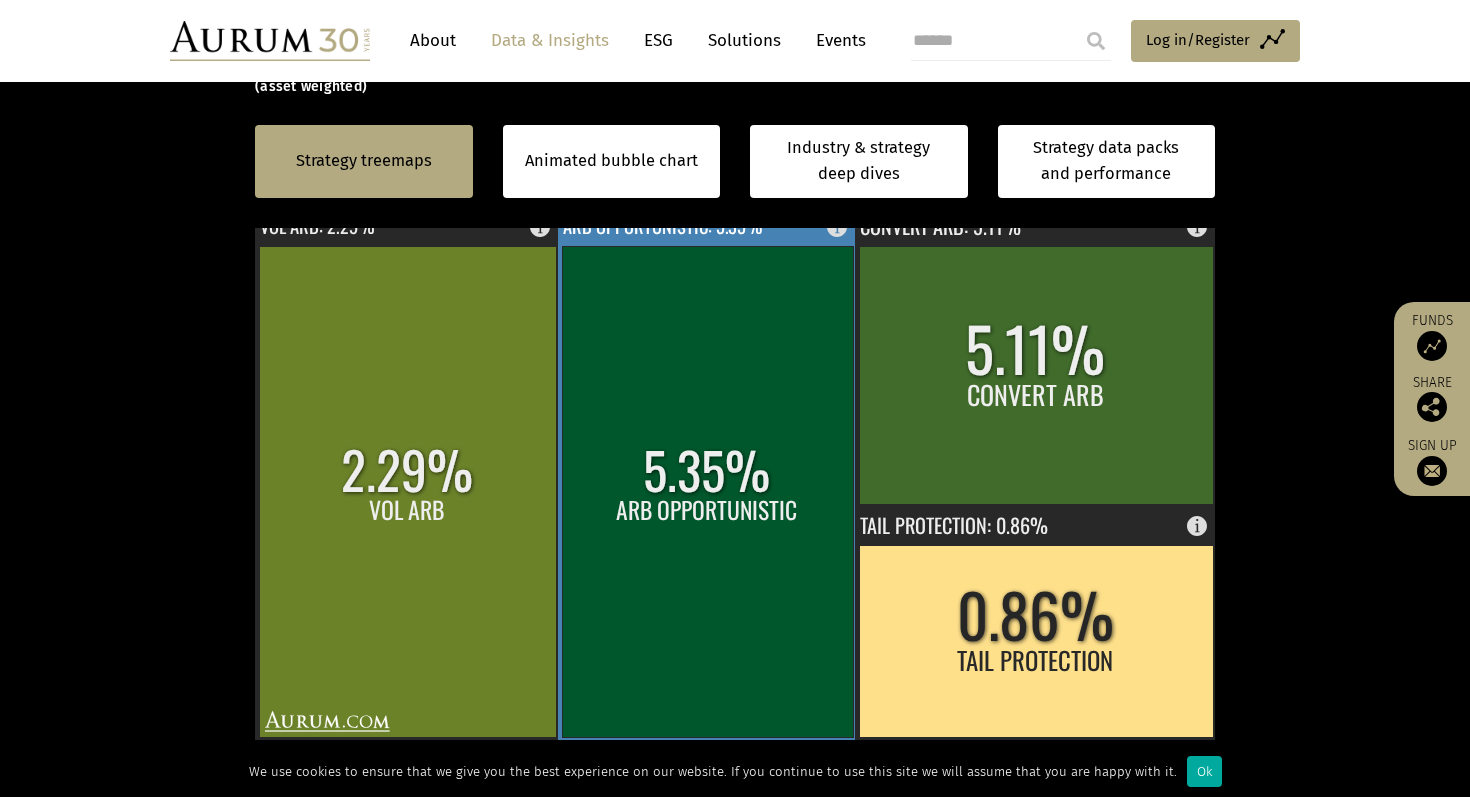 click 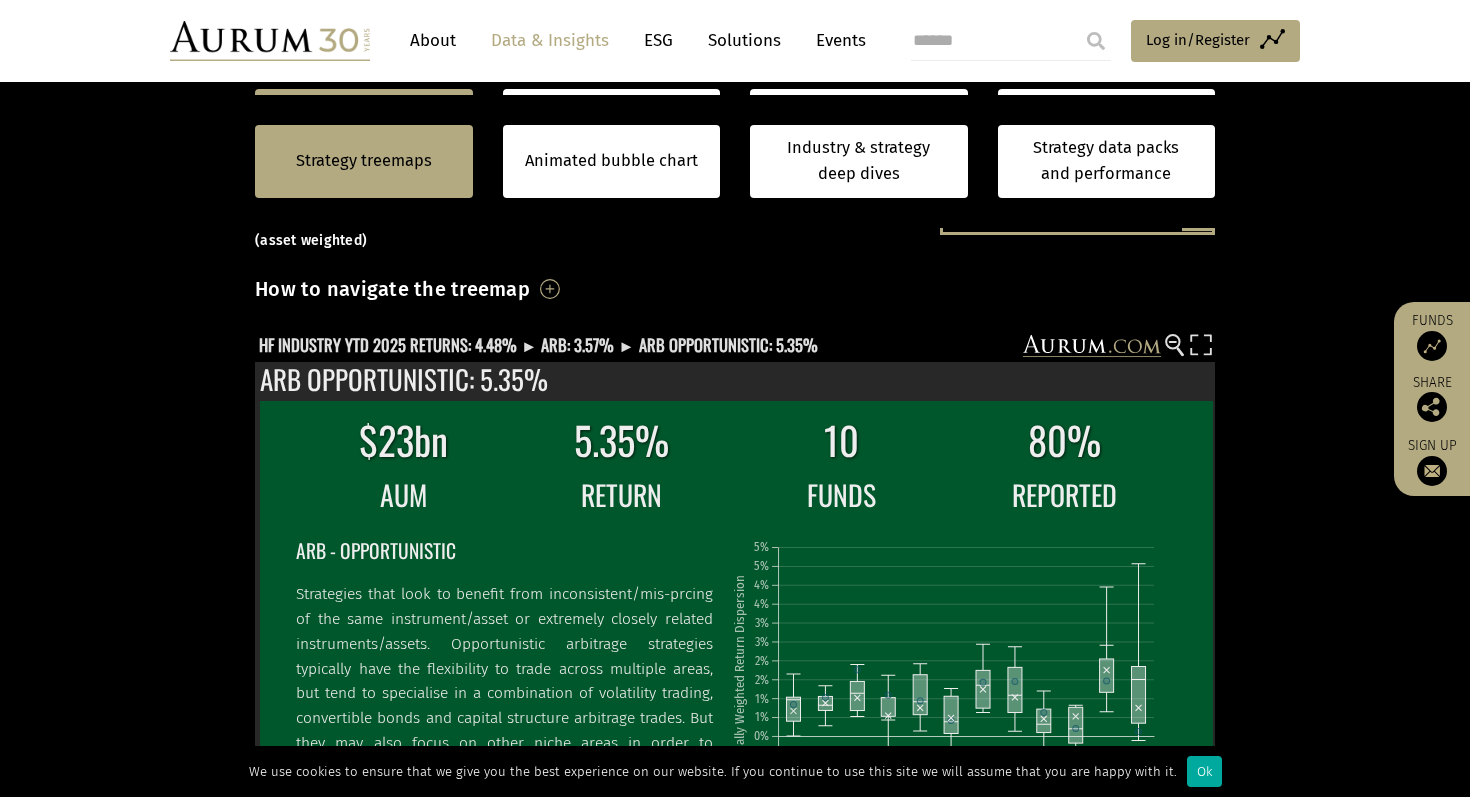 scroll, scrollTop: 483, scrollLeft: 0, axis: vertical 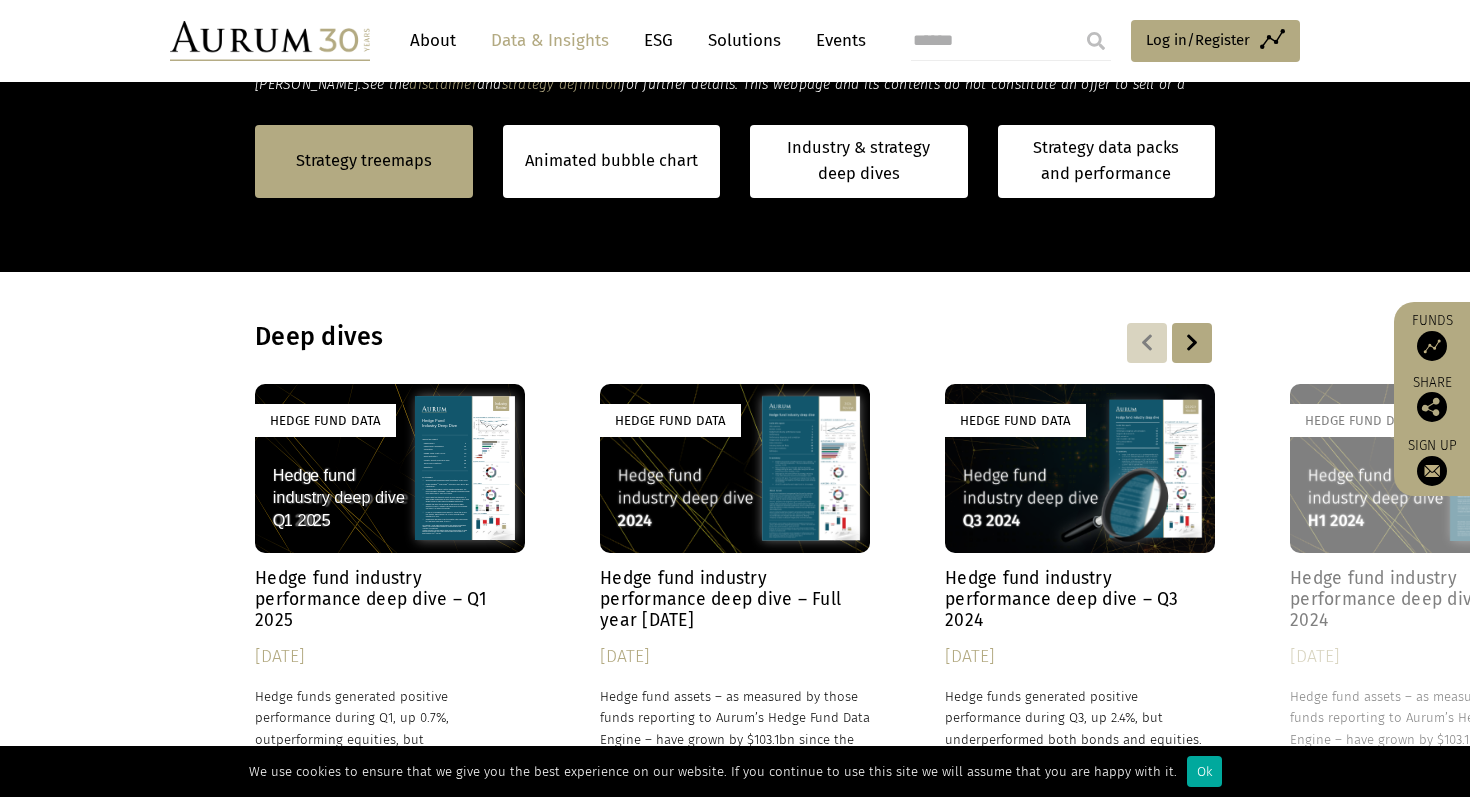 click at bounding box center (1192, 343) 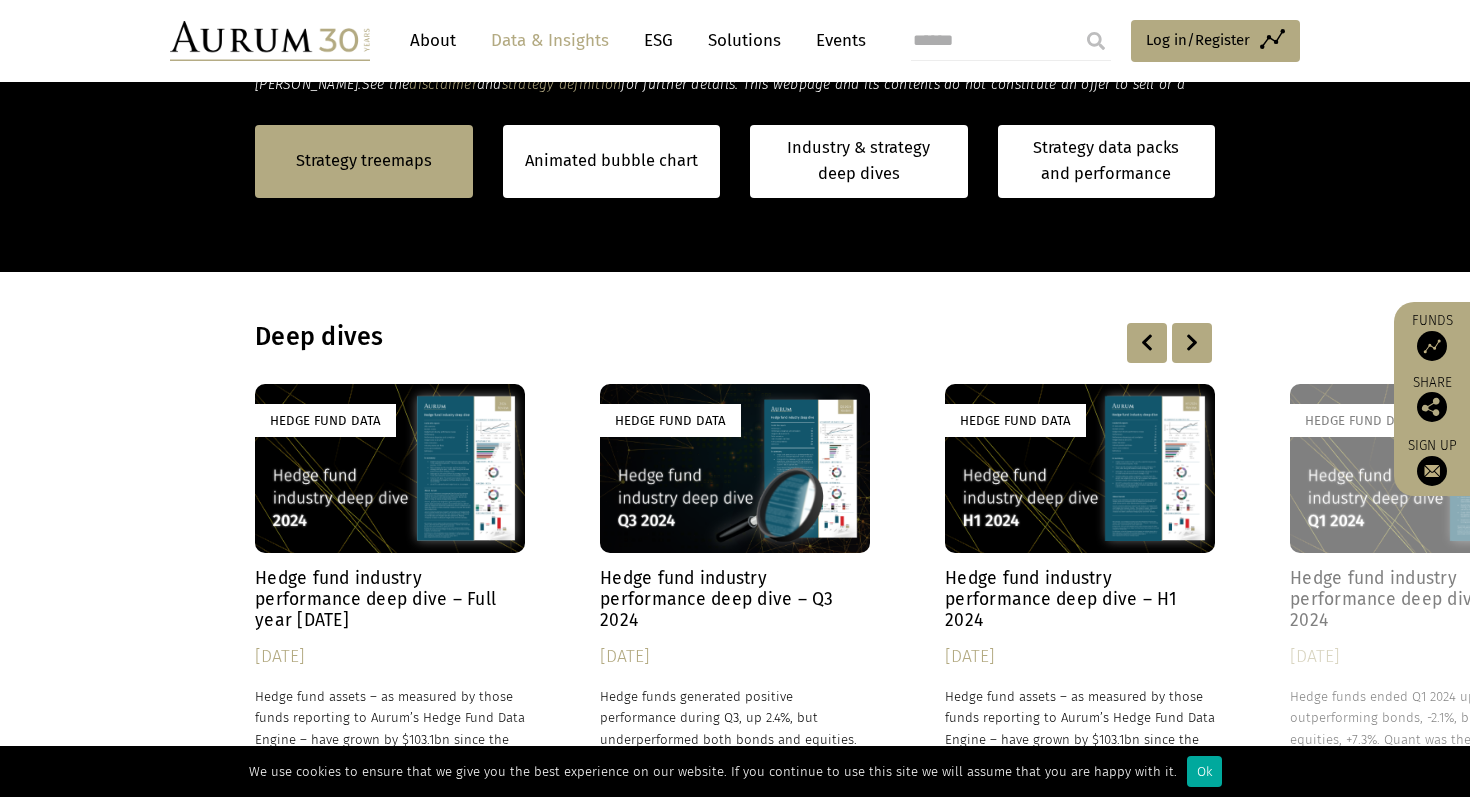 click at bounding box center [1192, 343] 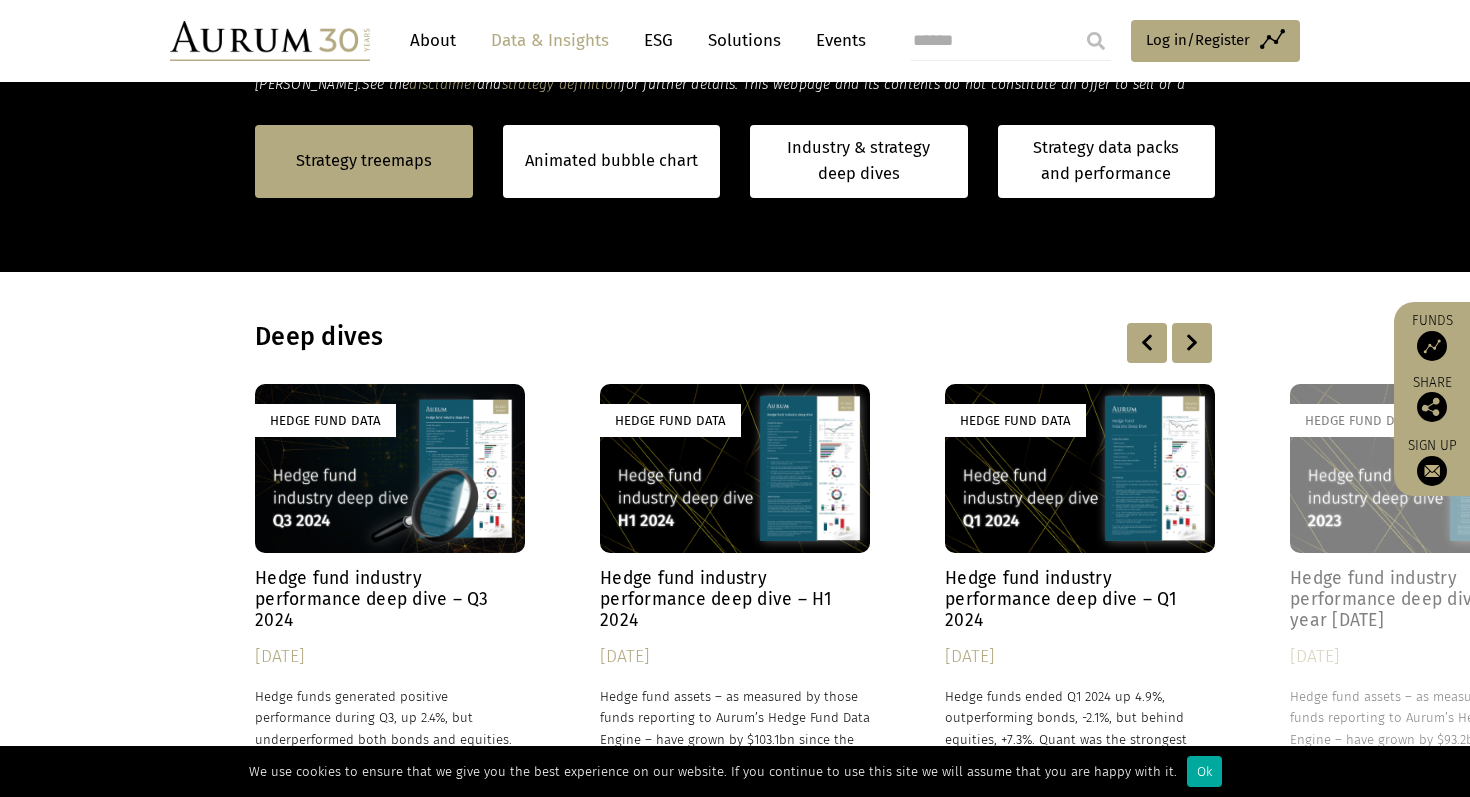 click at bounding box center [1192, 343] 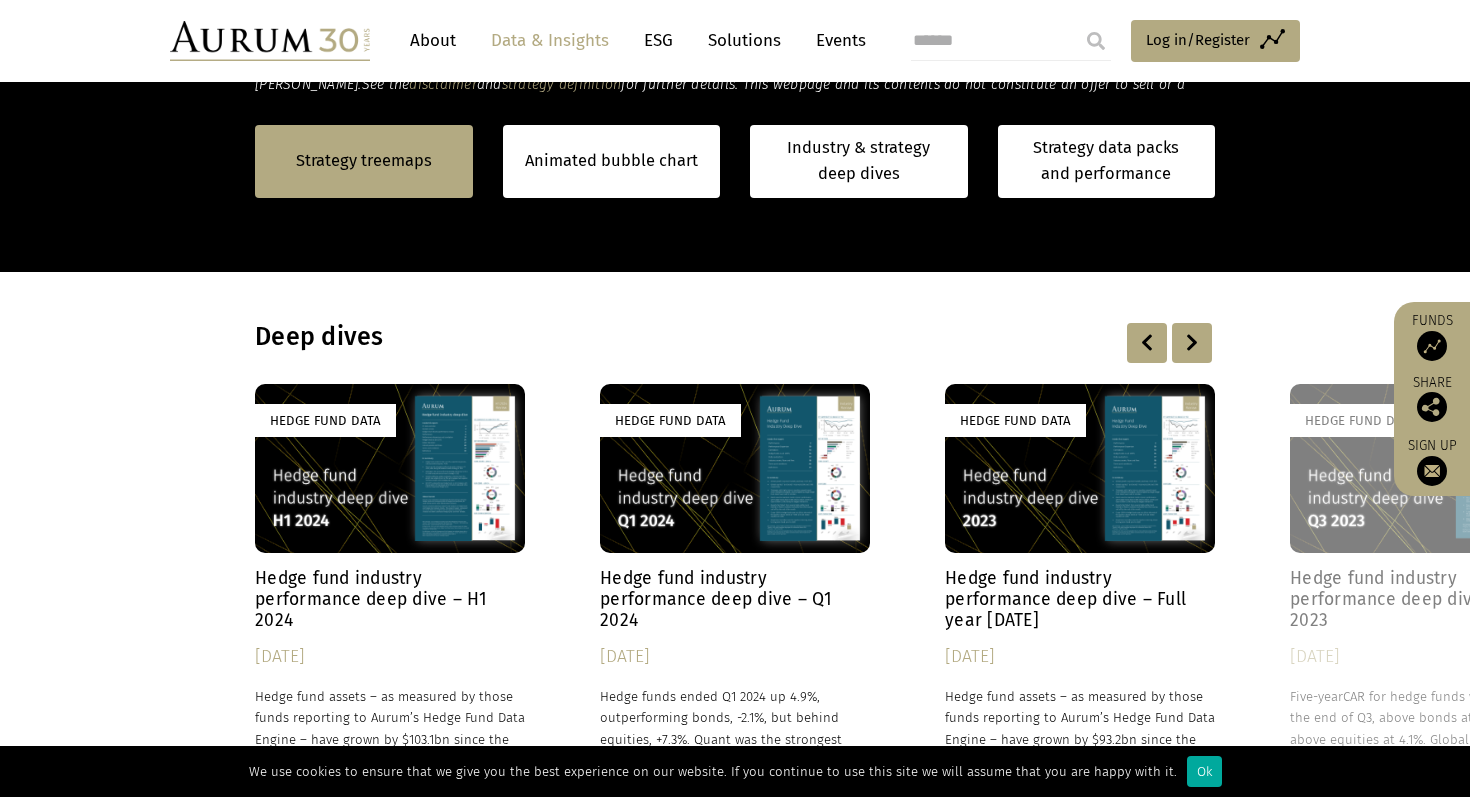 click at bounding box center (1192, 343) 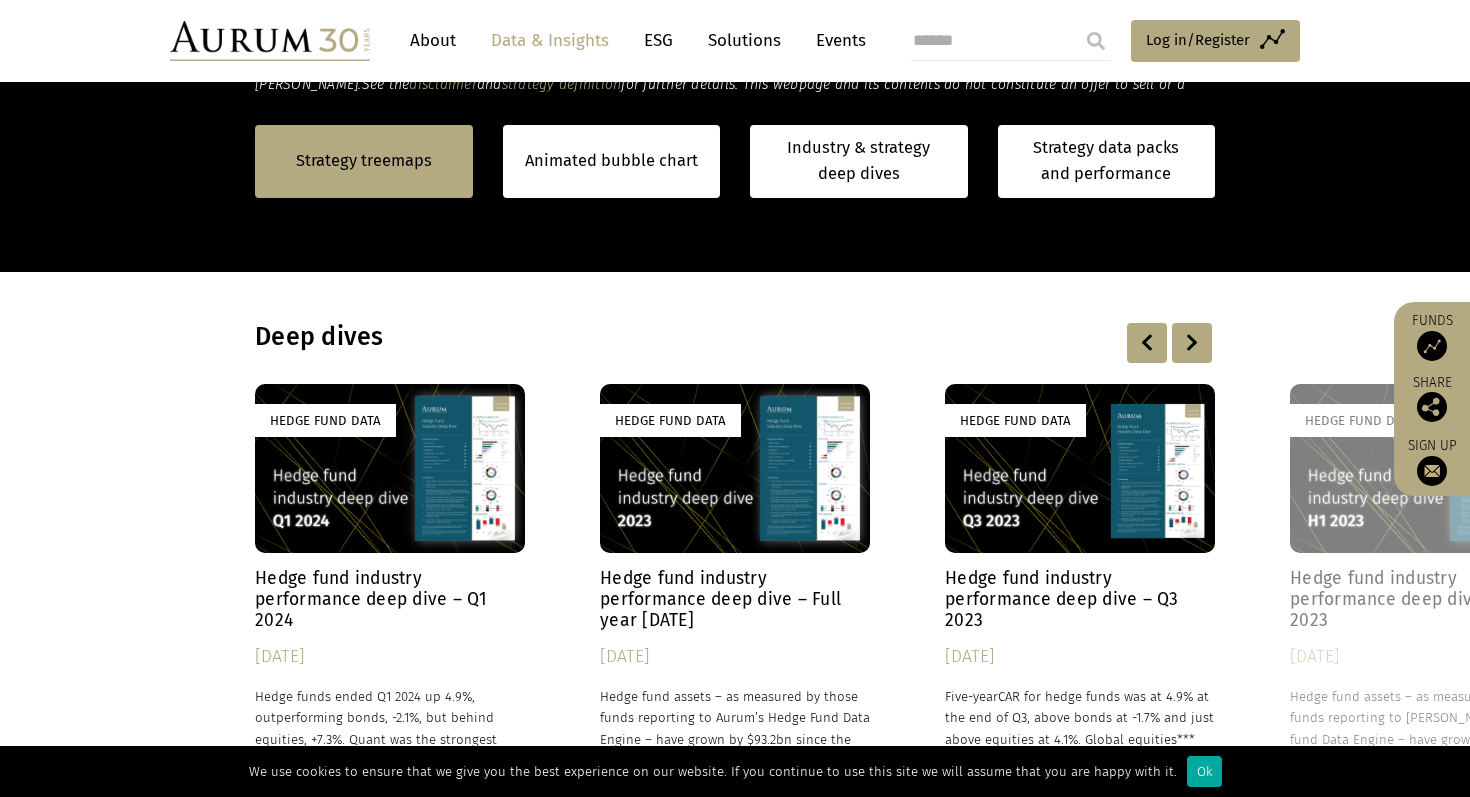 click at bounding box center (1192, 343) 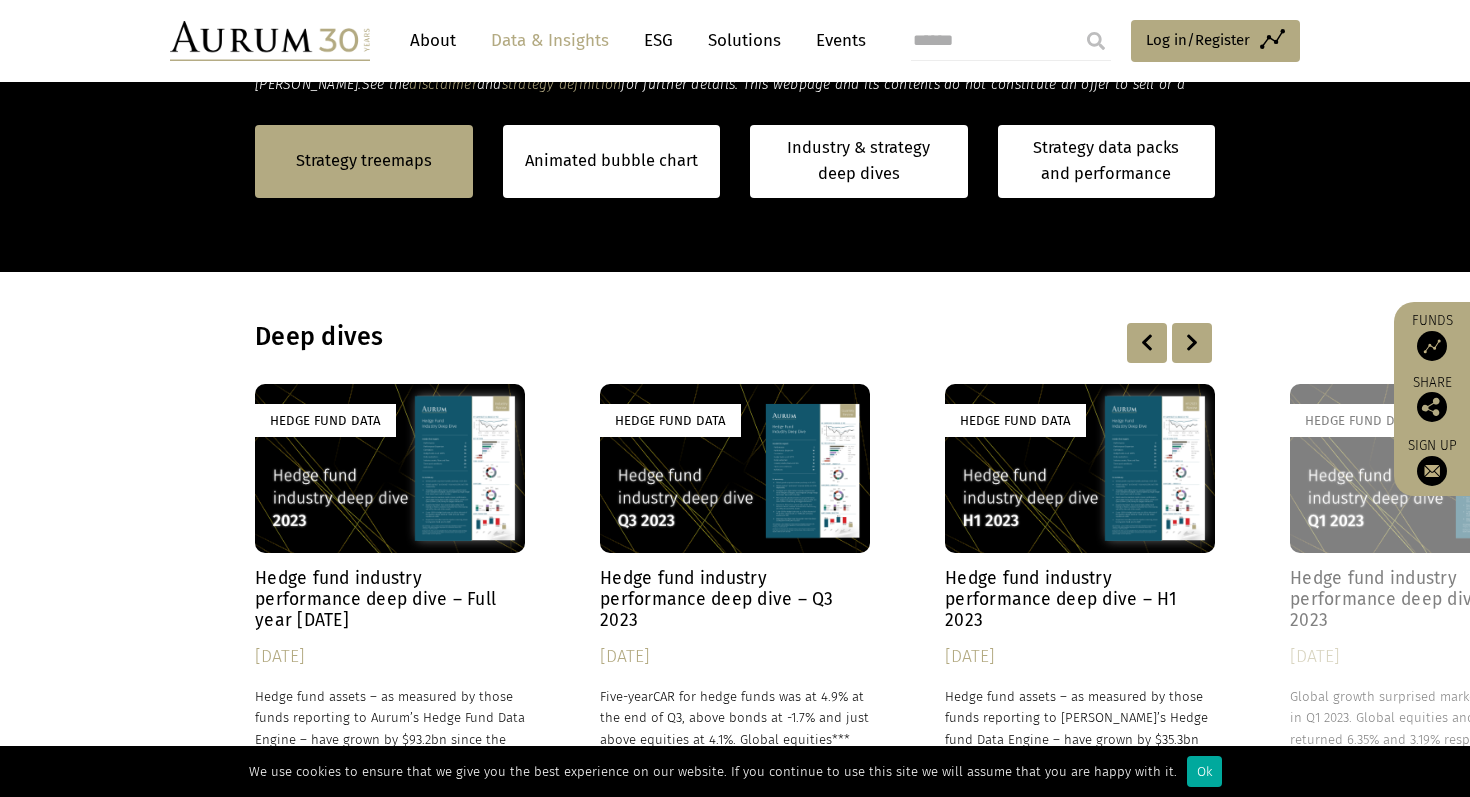 click at bounding box center [1147, 343] 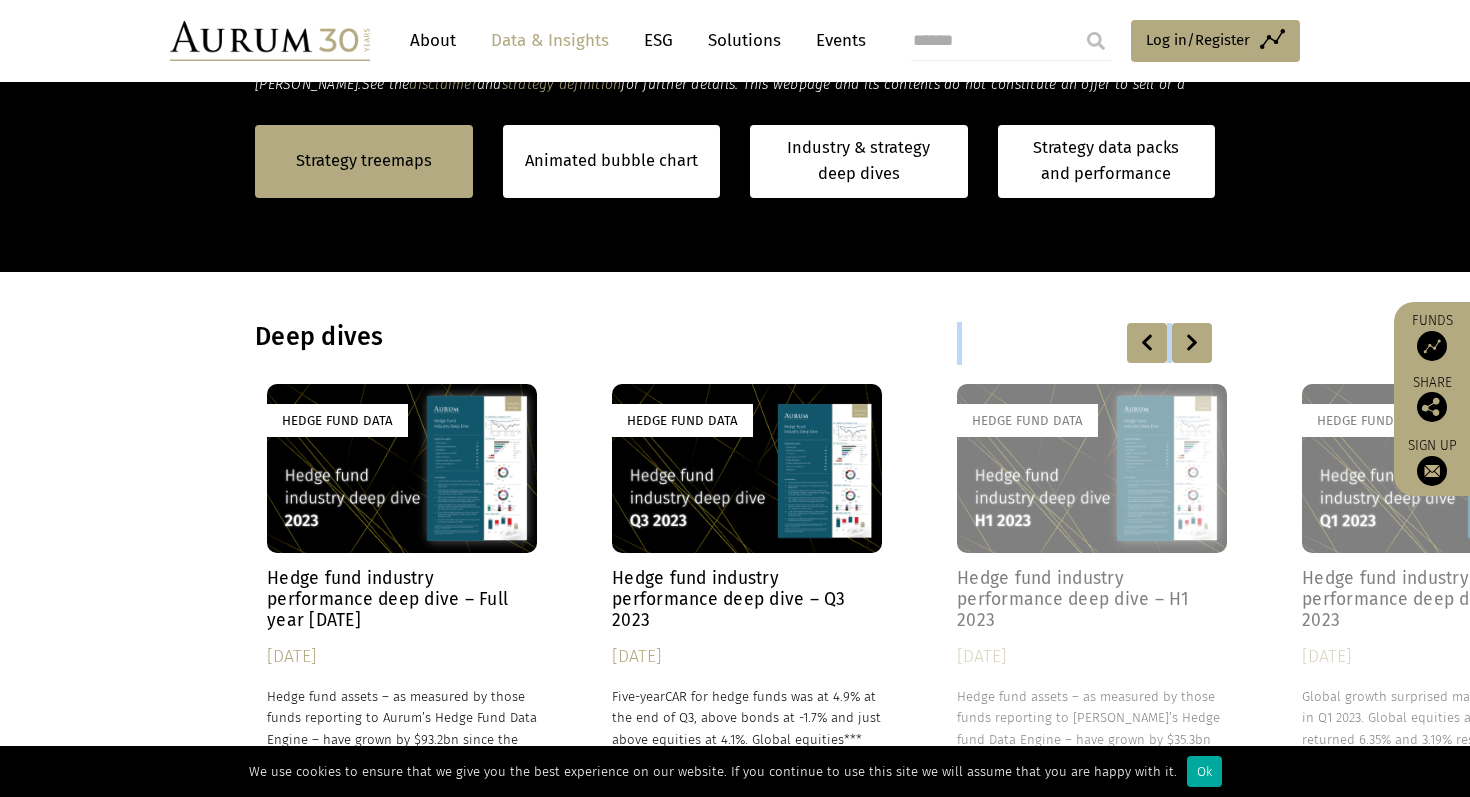 click at bounding box center [1147, 343] 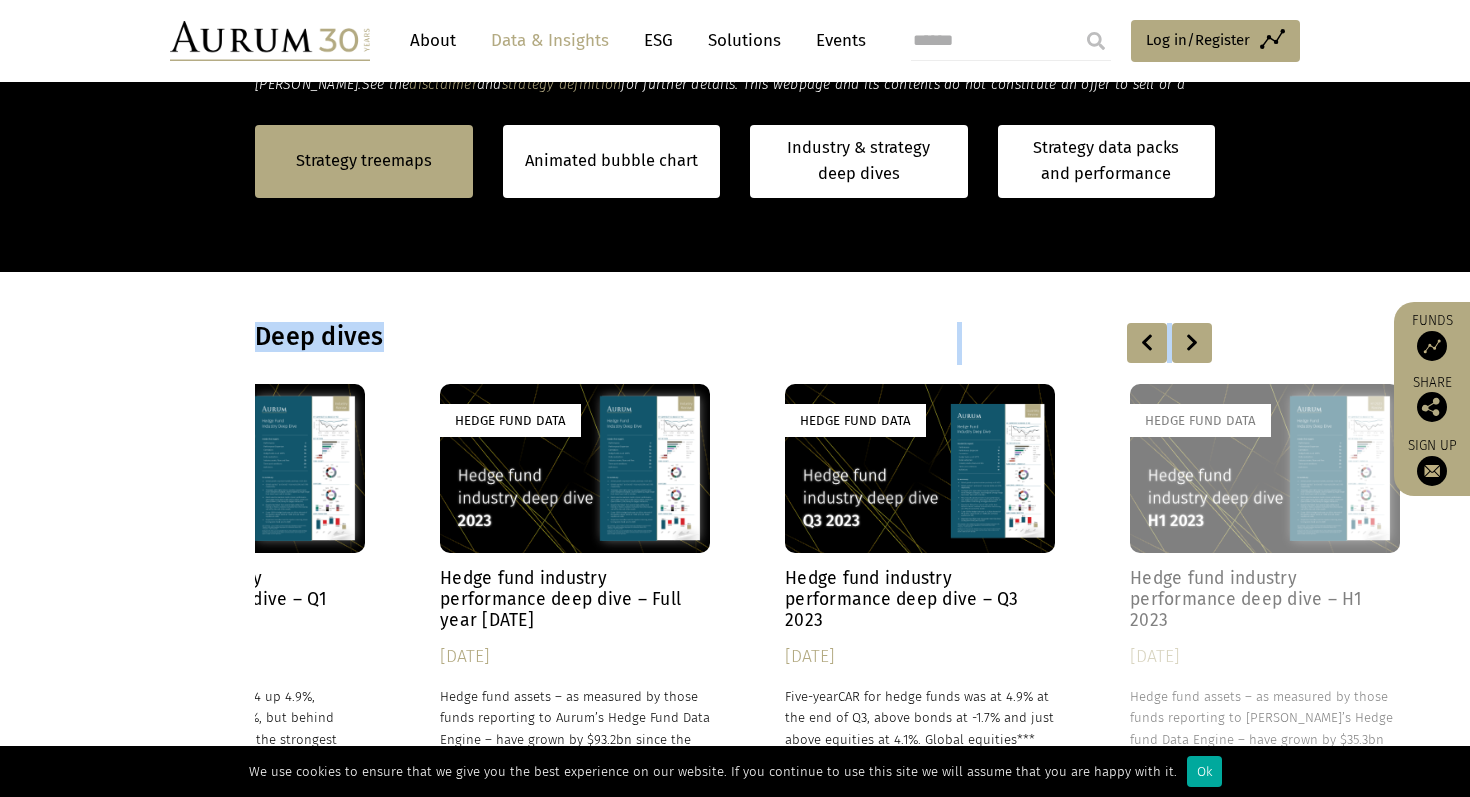 click at bounding box center [1147, 343] 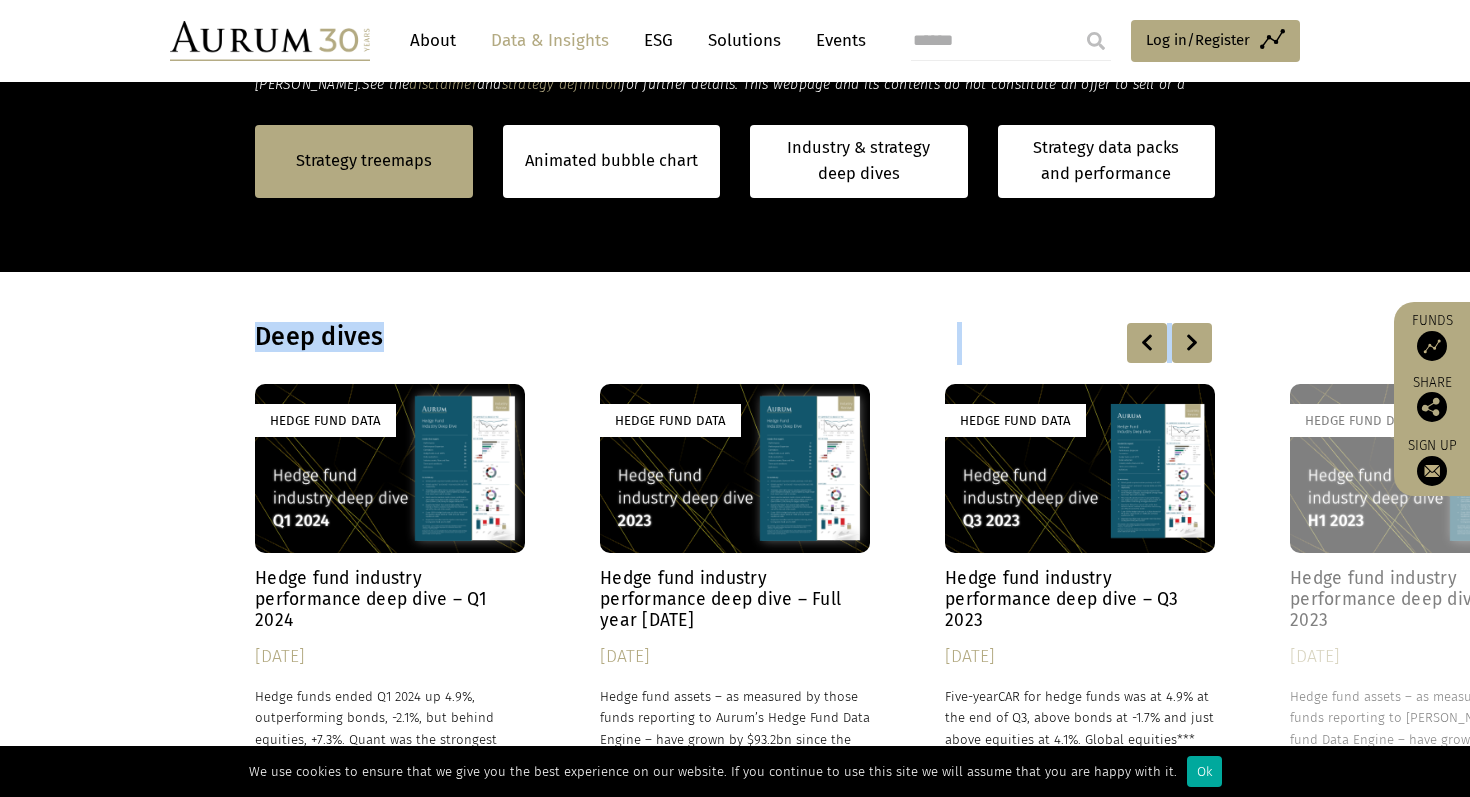 click at bounding box center [1147, 343] 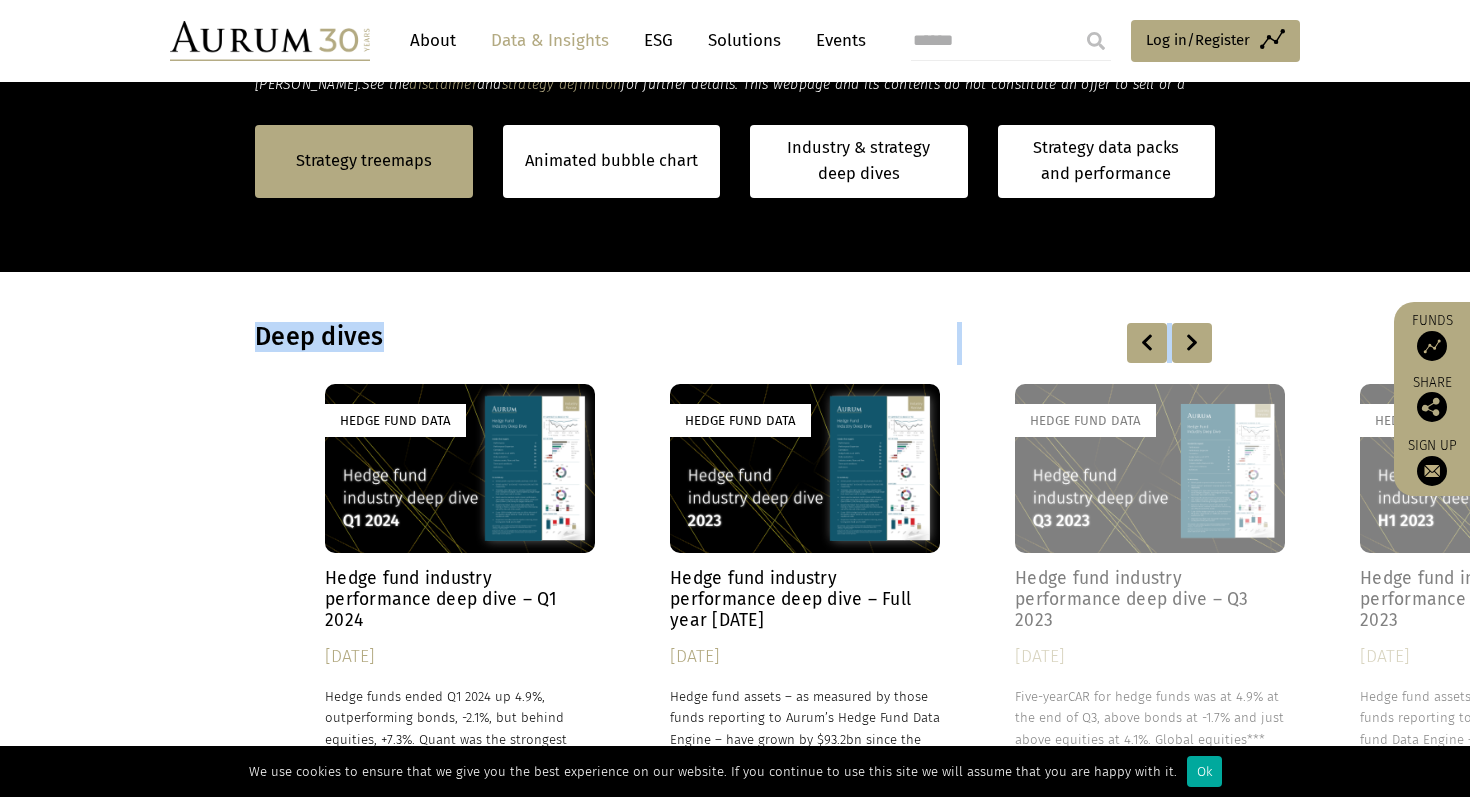 click at bounding box center (1147, 343) 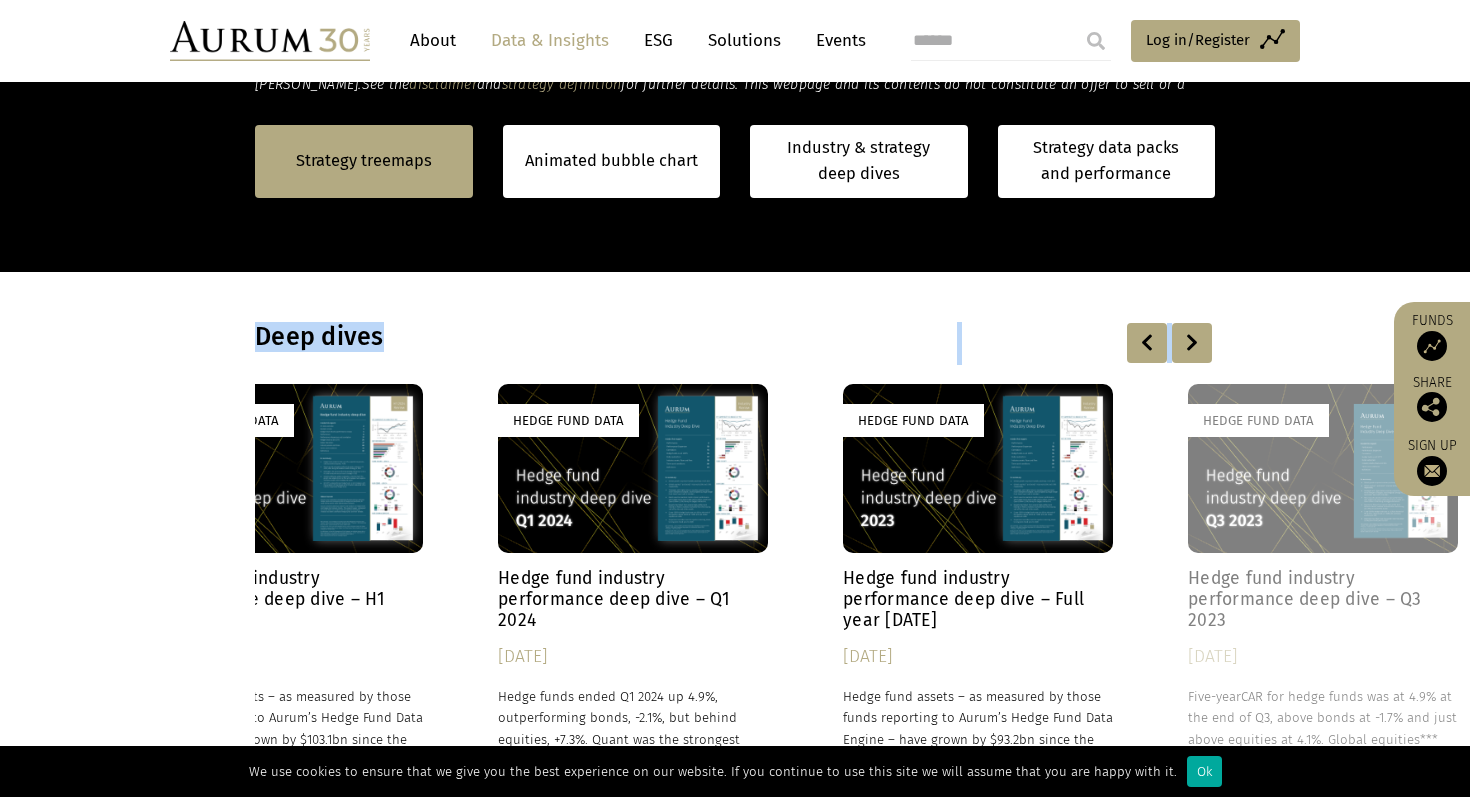 click at bounding box center (1147, 343) 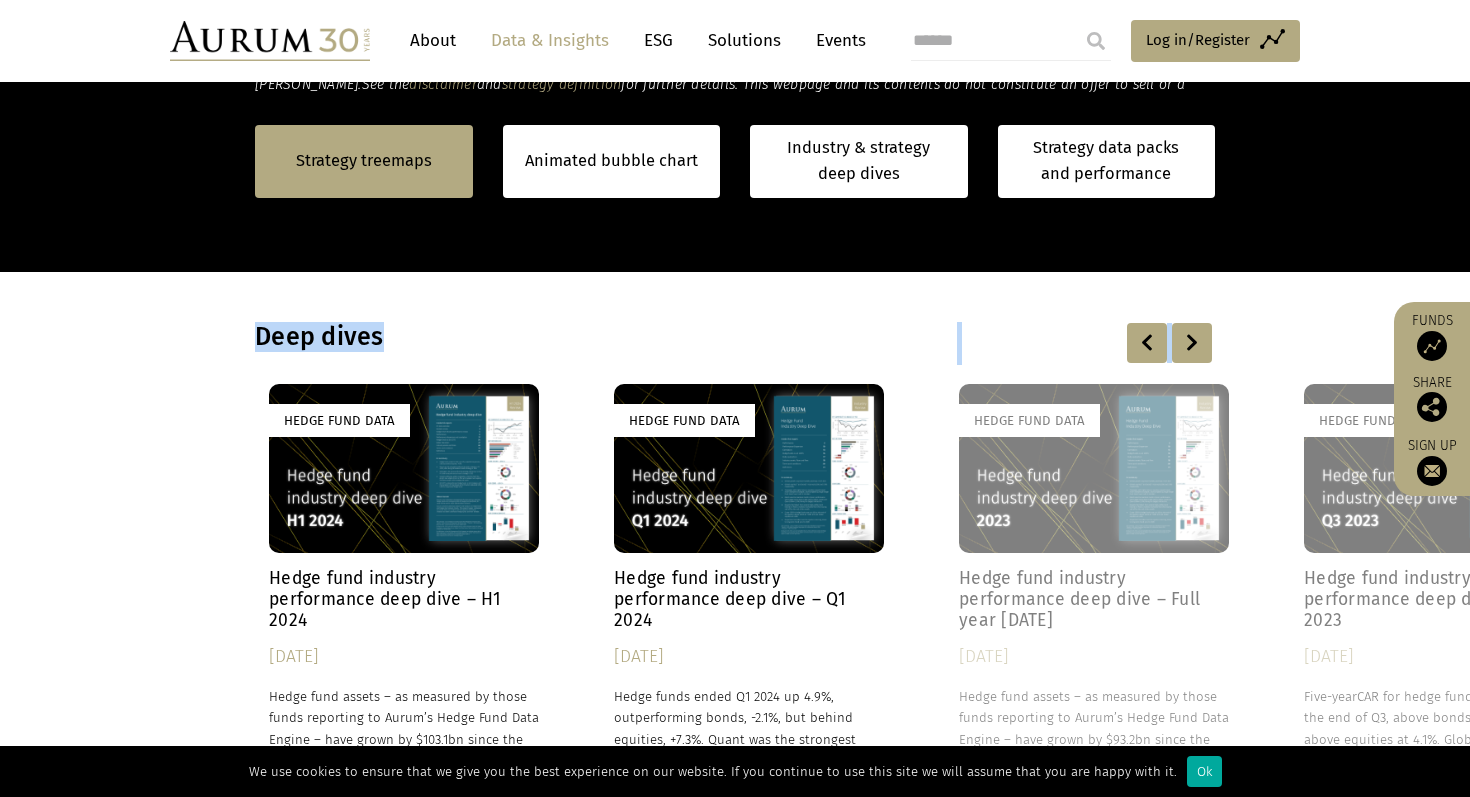 click at bounding box center [1147, 343] 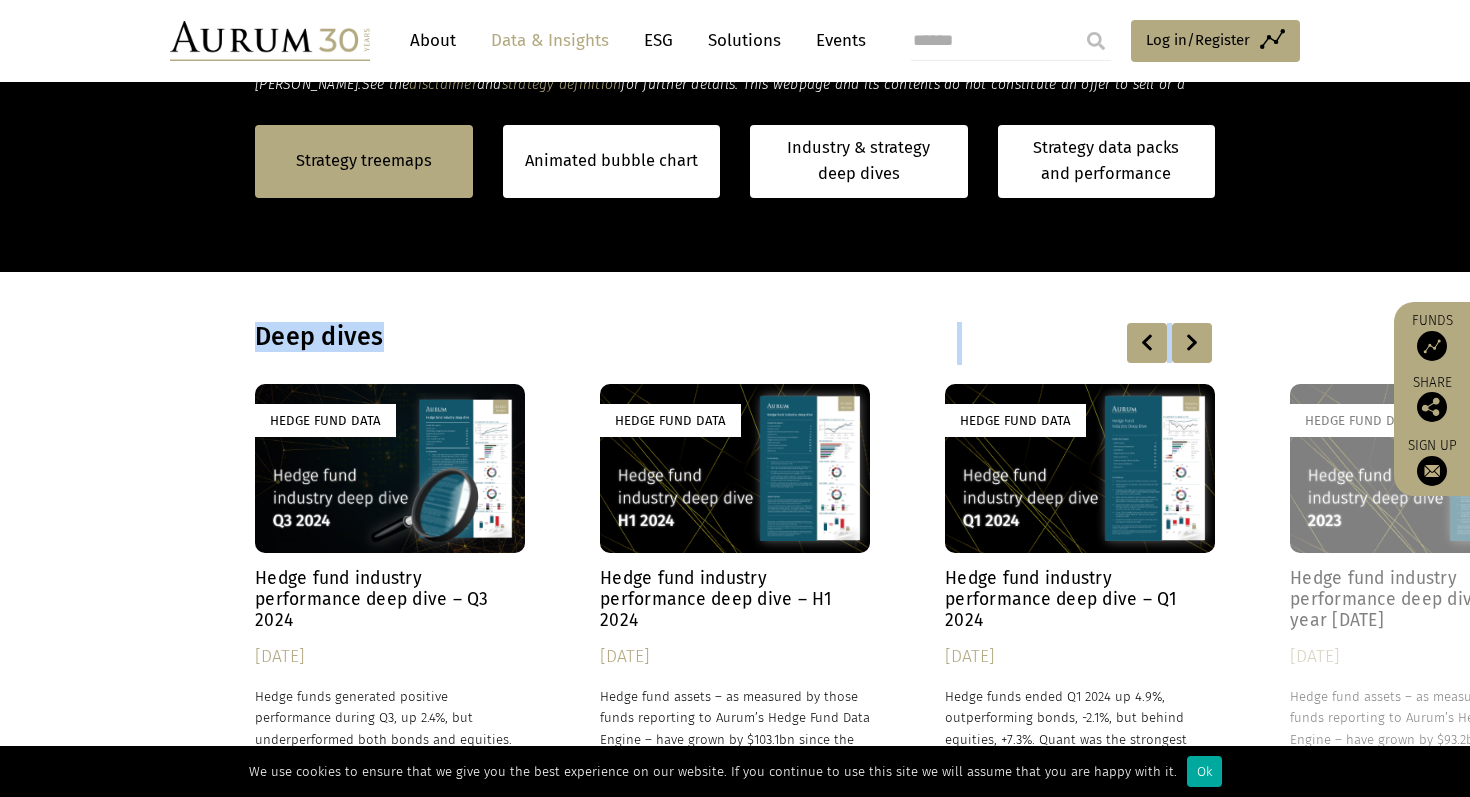click at bounding box center [1147, 343] 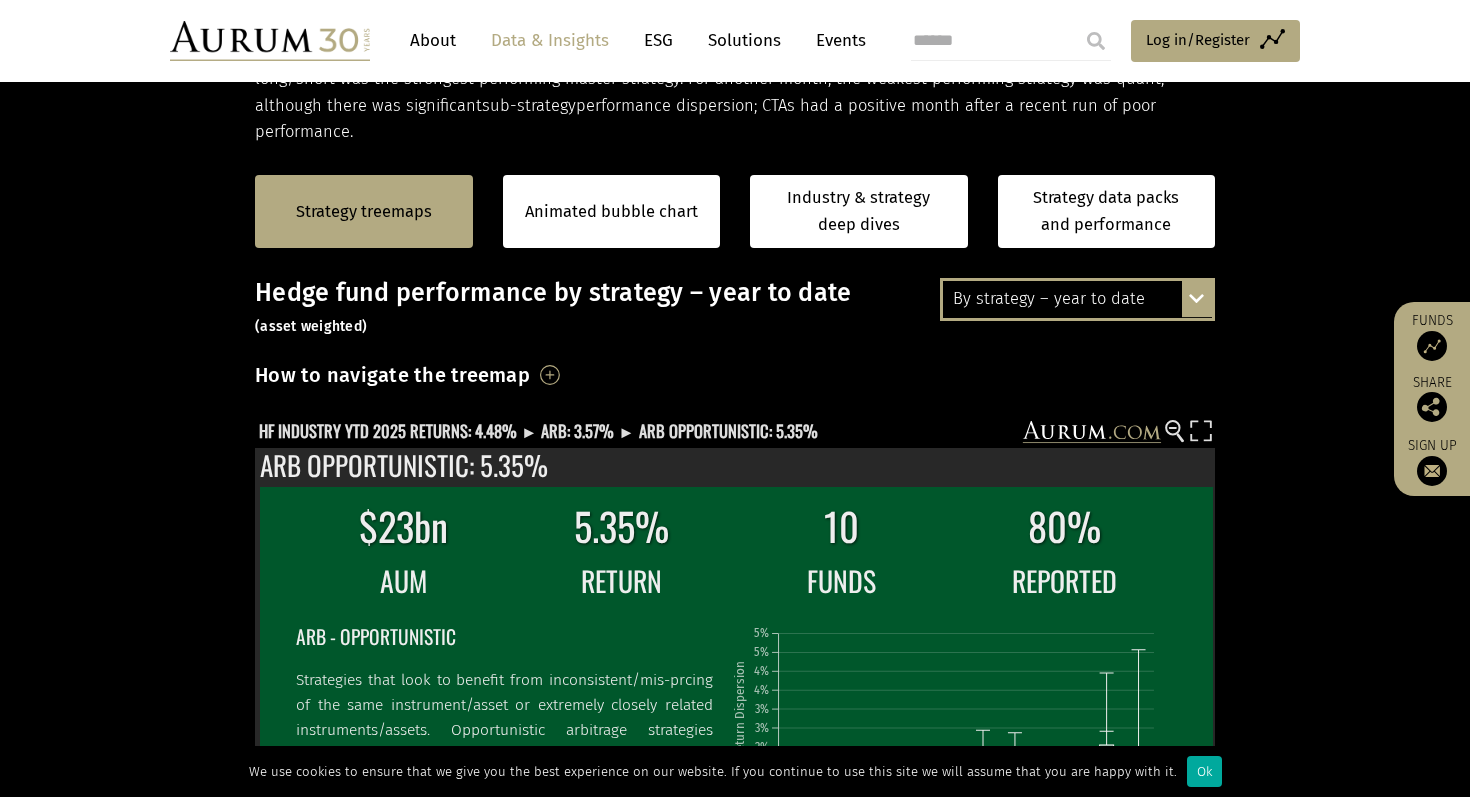 scroll, scrollTop: 396, scrollLeft: 0, axis: vertical 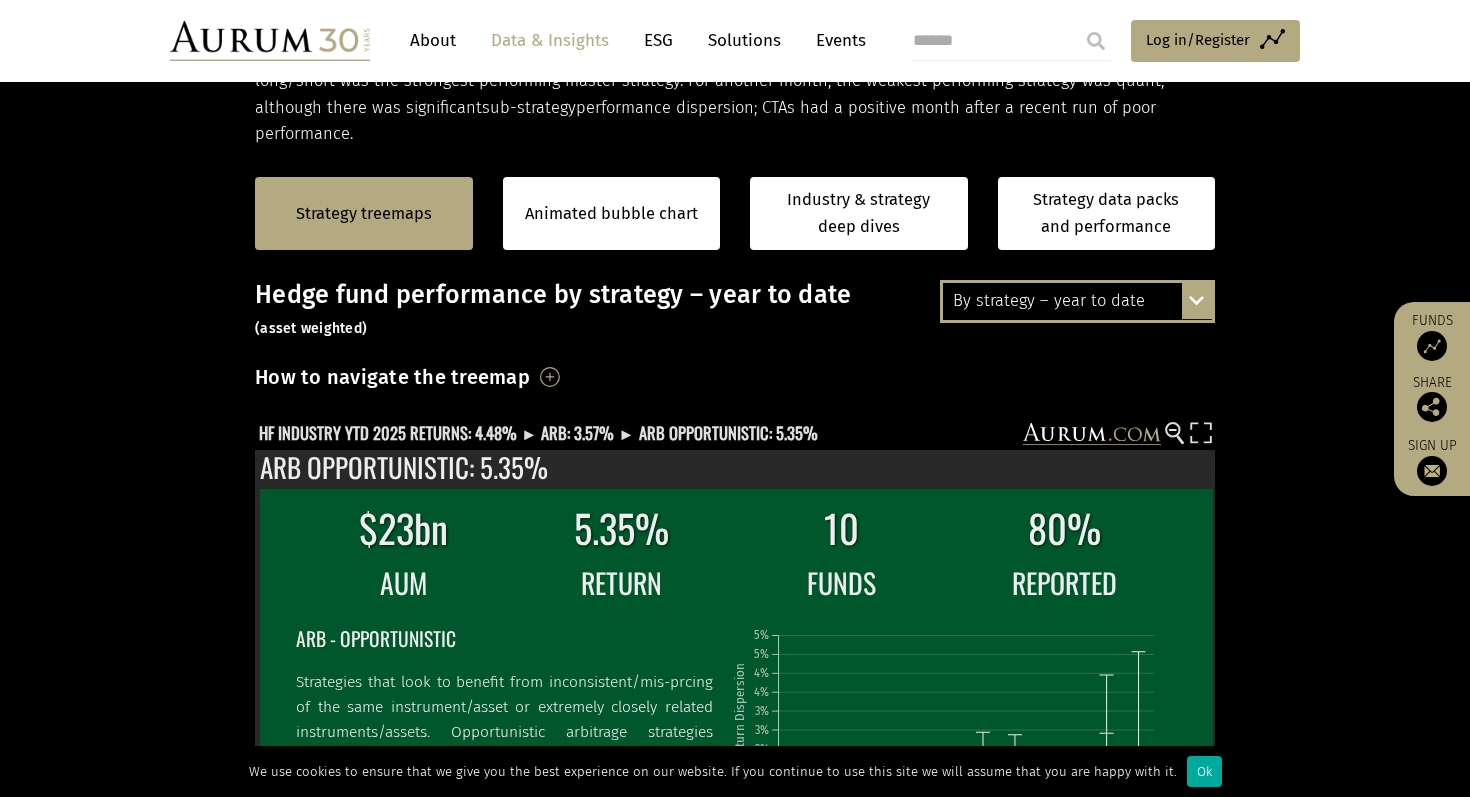 click on "By strategy – year to date
By strategy – June 2025
By strategy – year to date
2016 – June 2025" at bounding box center (1077, 301) 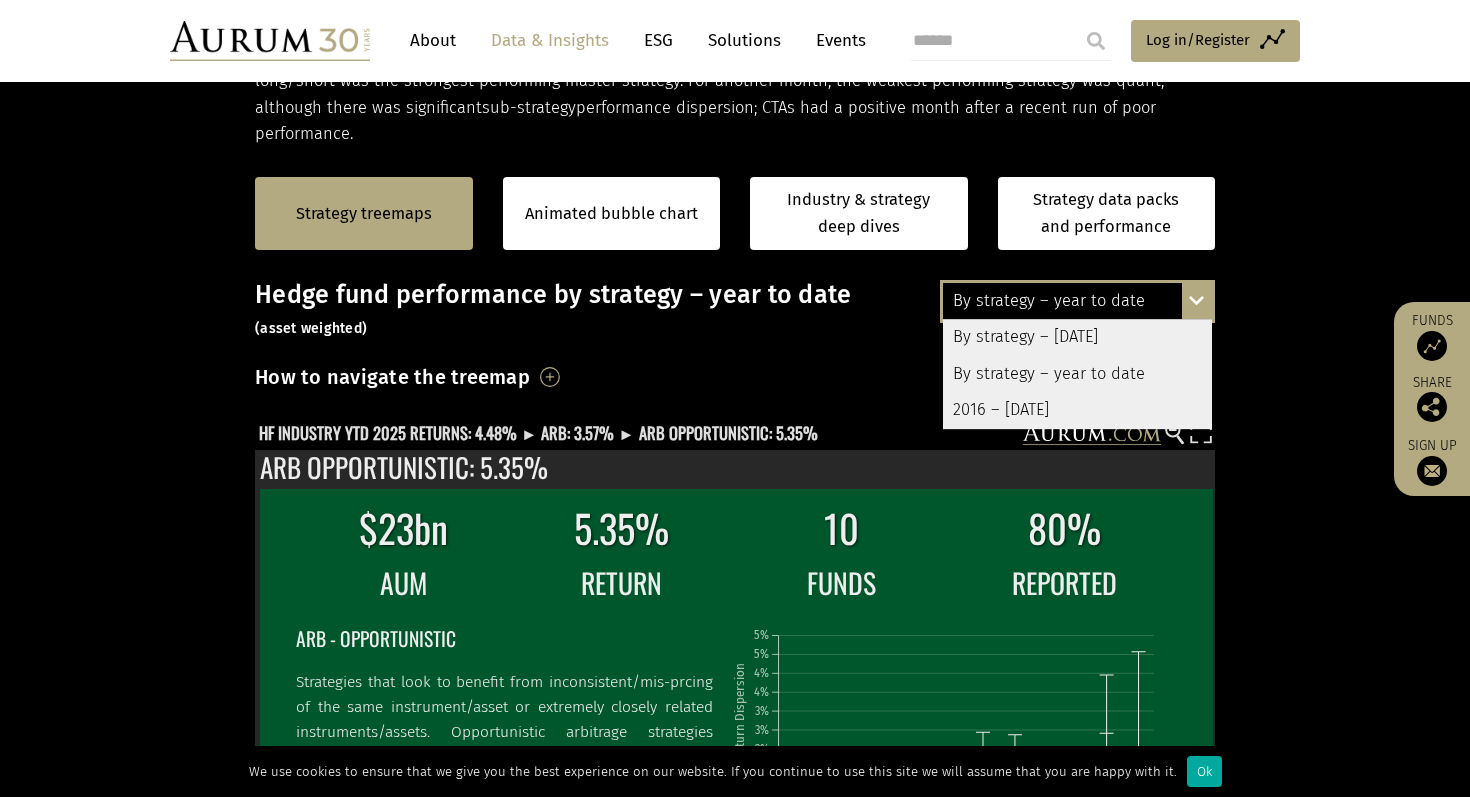 click on "Strategy treemaps
Animated bubble chart
Industry & strategy deep dives
Strategy data packs and performance
Strategy treemaps
Animated bubble chart
Industry & strategy deep dives
Strategy data packs and performance
By strategy – year to date
By strategy – June 2025" at bounding box center (735, 772) 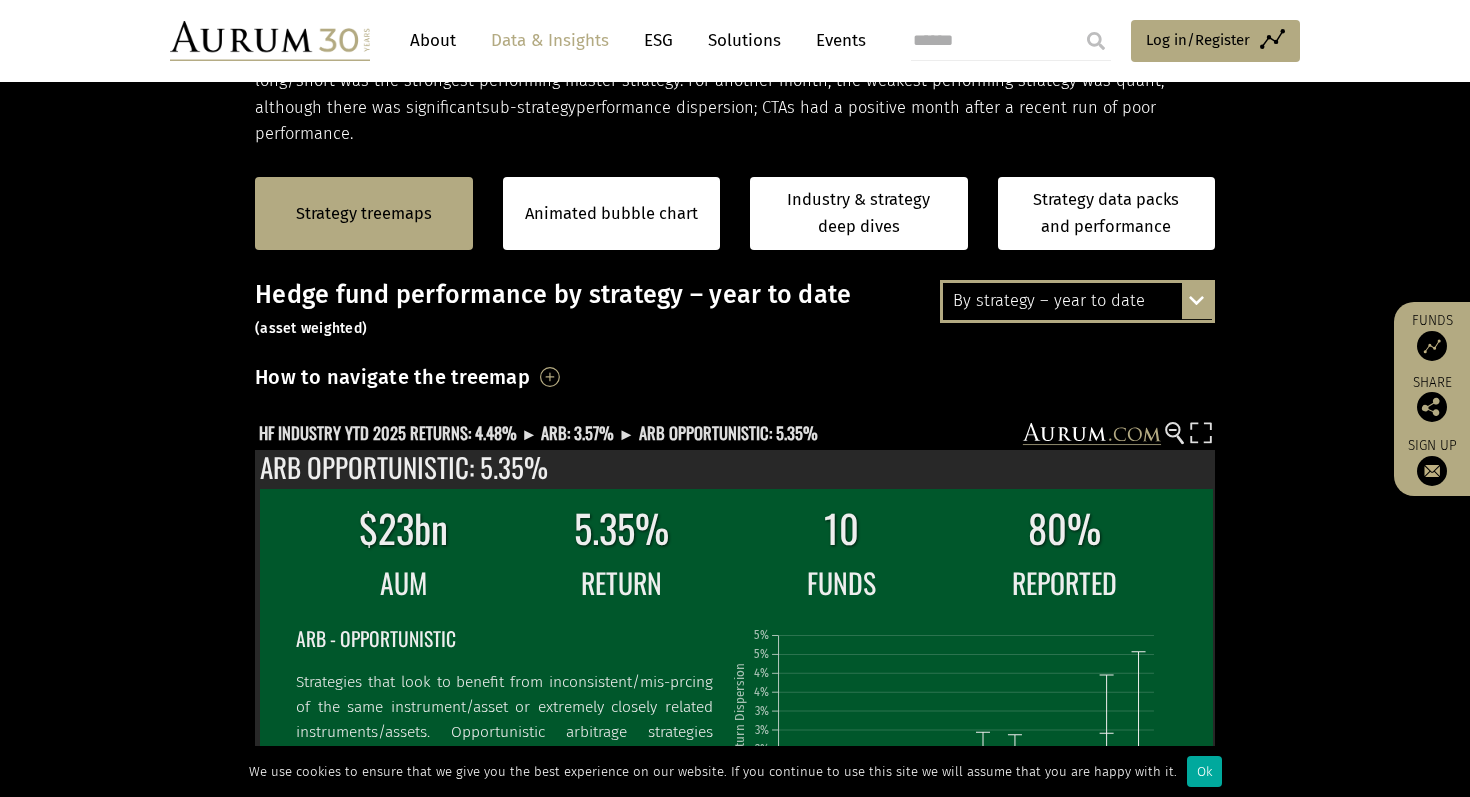 click on "By strategy – year to date" at bounding box center [1077, 301] 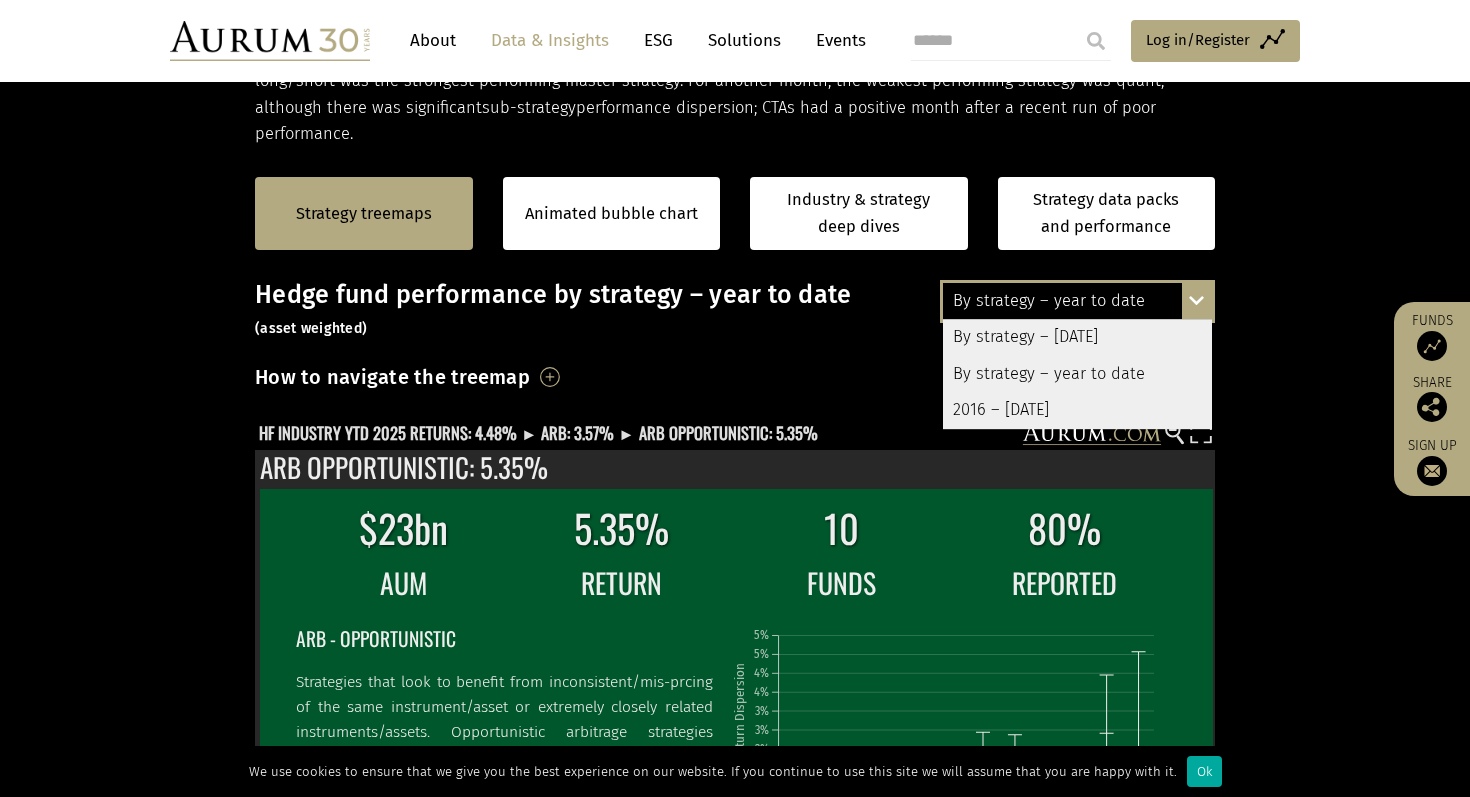 click on "How to navigate the treemap
Hovering over one of the coloured boxes in the chart will show some additional information in the form of spark-line charts showing the previous 12 months’ cumulative asset weighted rate of return.
You can drill down further into the data to see key stats and 12 months’ performance dispersion data for each  sub-strategy . Click on the strategy you are interested in and you can then click through further into any  sub-strategy  of interest.
The size of the boxes indicates the proportionate size of a strategy amongst all of the funds monitored by Aurum’s Hedge Fund Data Engine.
To navigate back you can just scroll back on the mouse wheel or click the magnifying glass with the minus button, which can be found in the top right corner of each box." at bounding box center [735, 383] 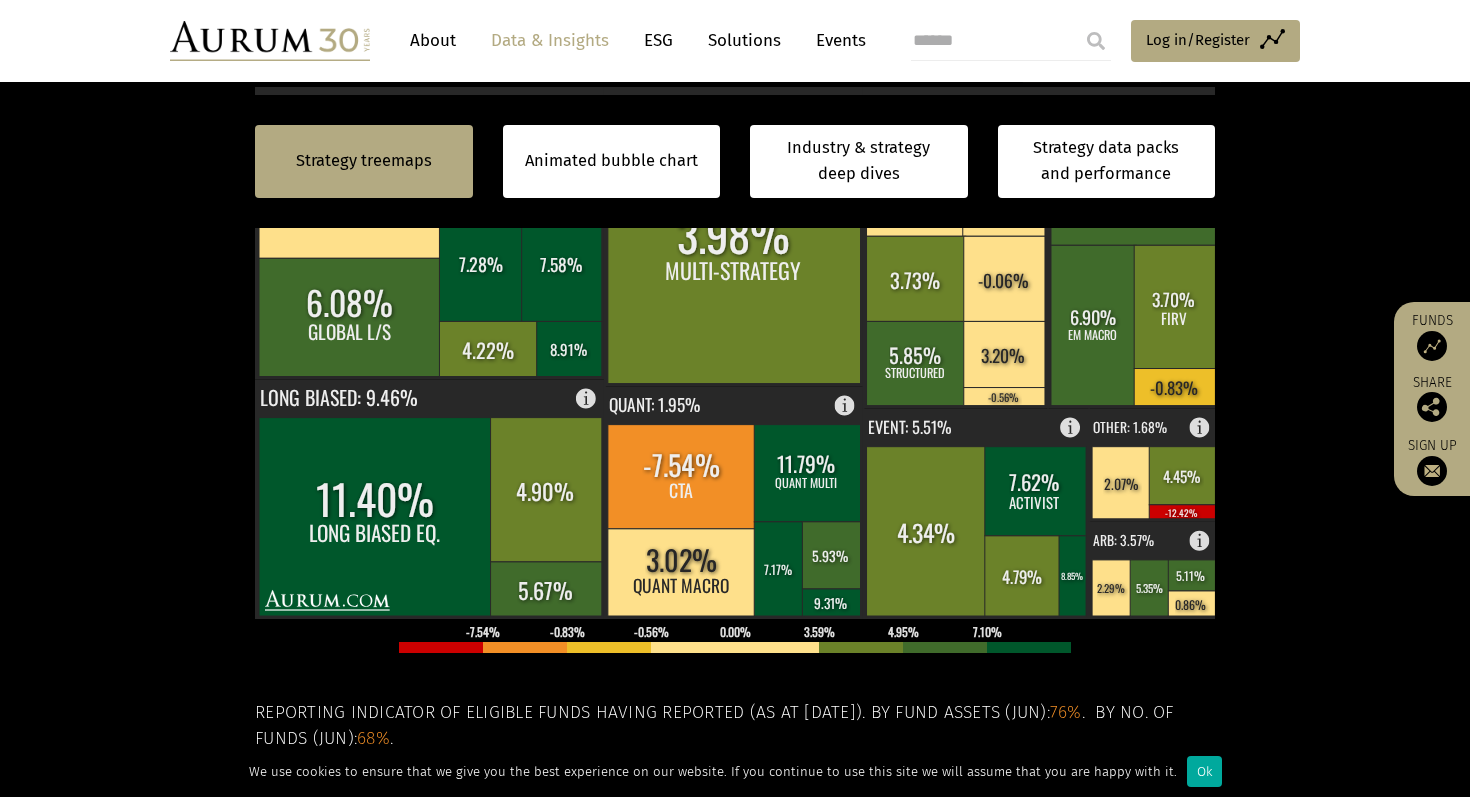 scroll, scrollTop: 768, scrollLeft: 0, axis: vertical 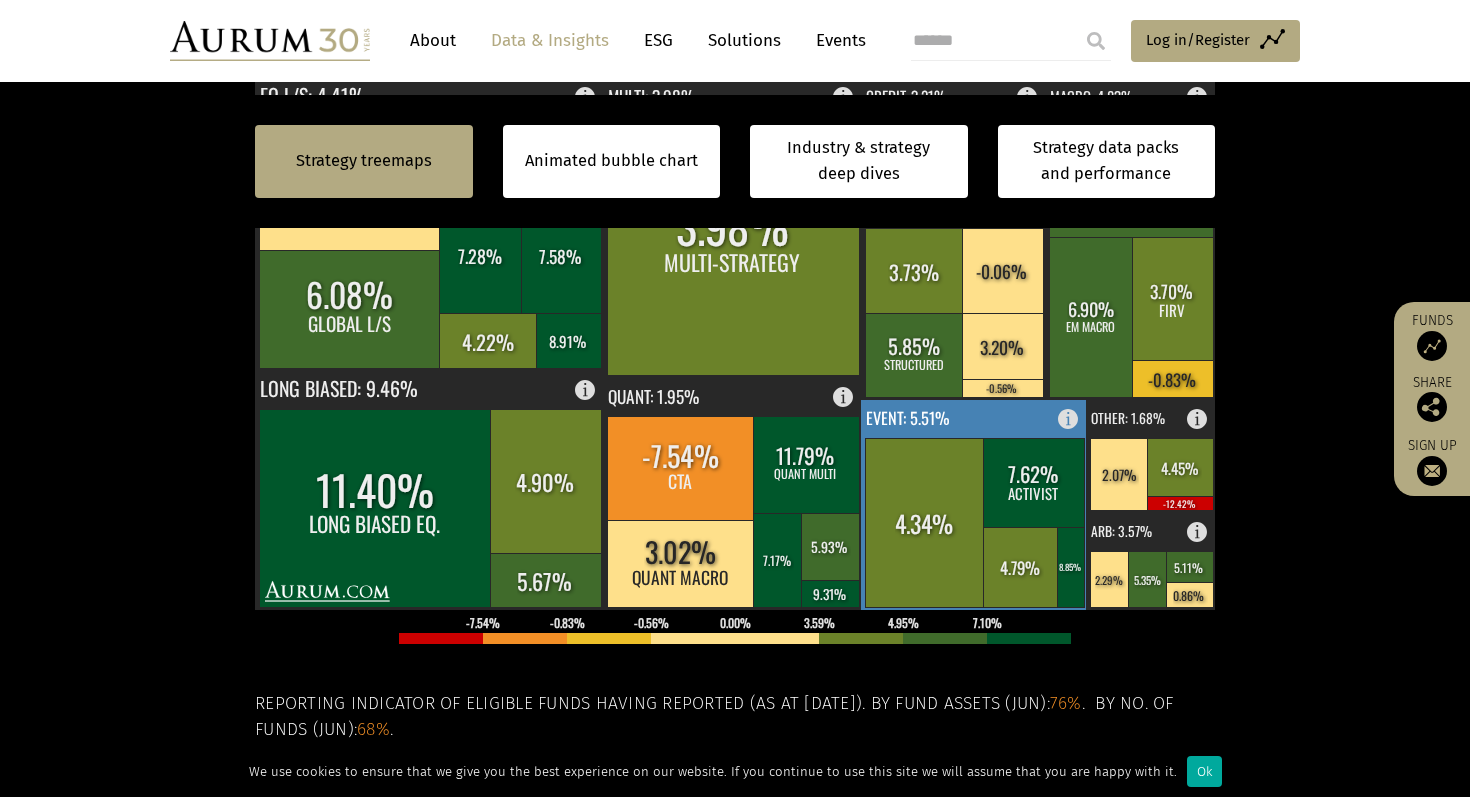 click 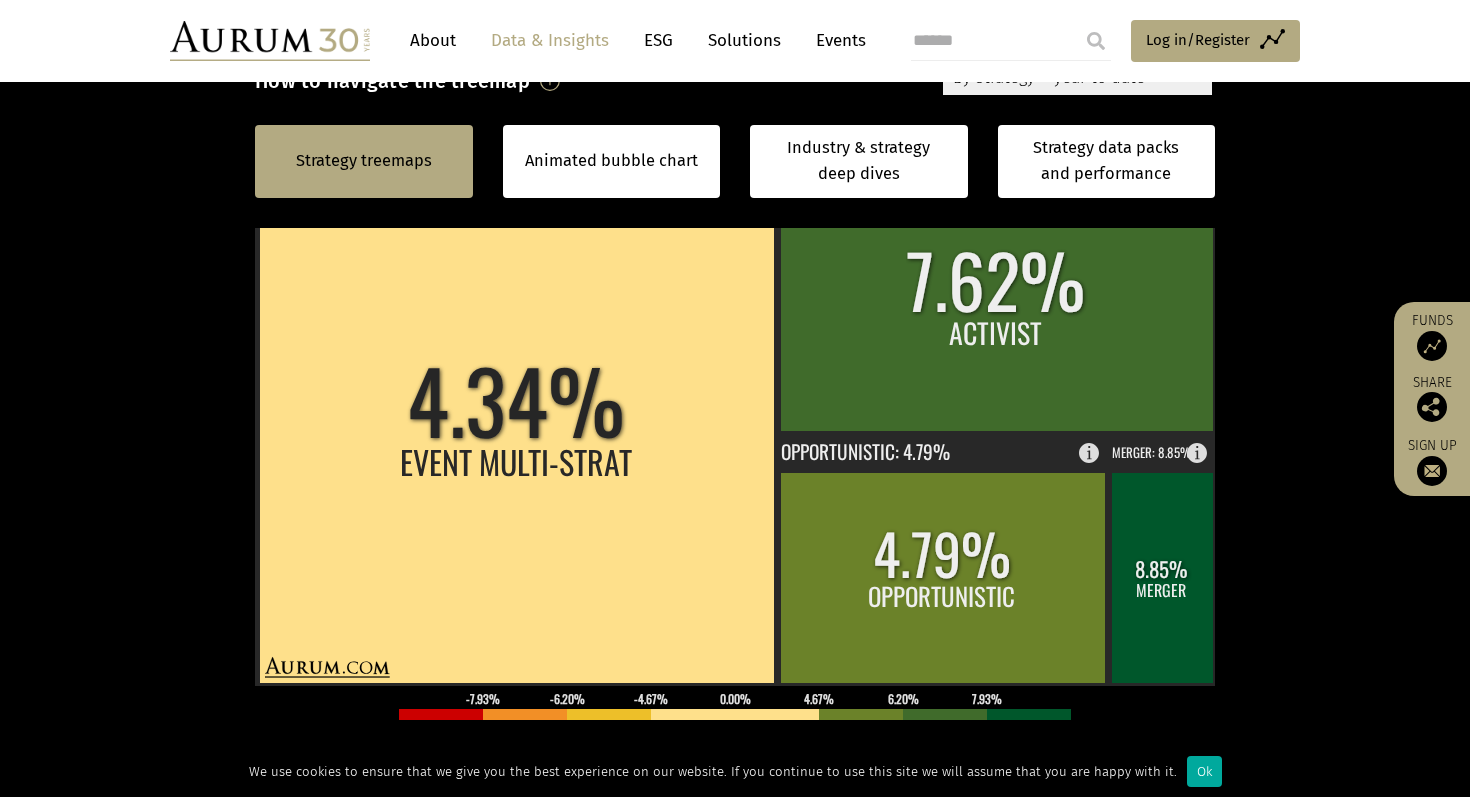 scroll, scrollTop: 688, scrollLeft: 0, axis: vertical 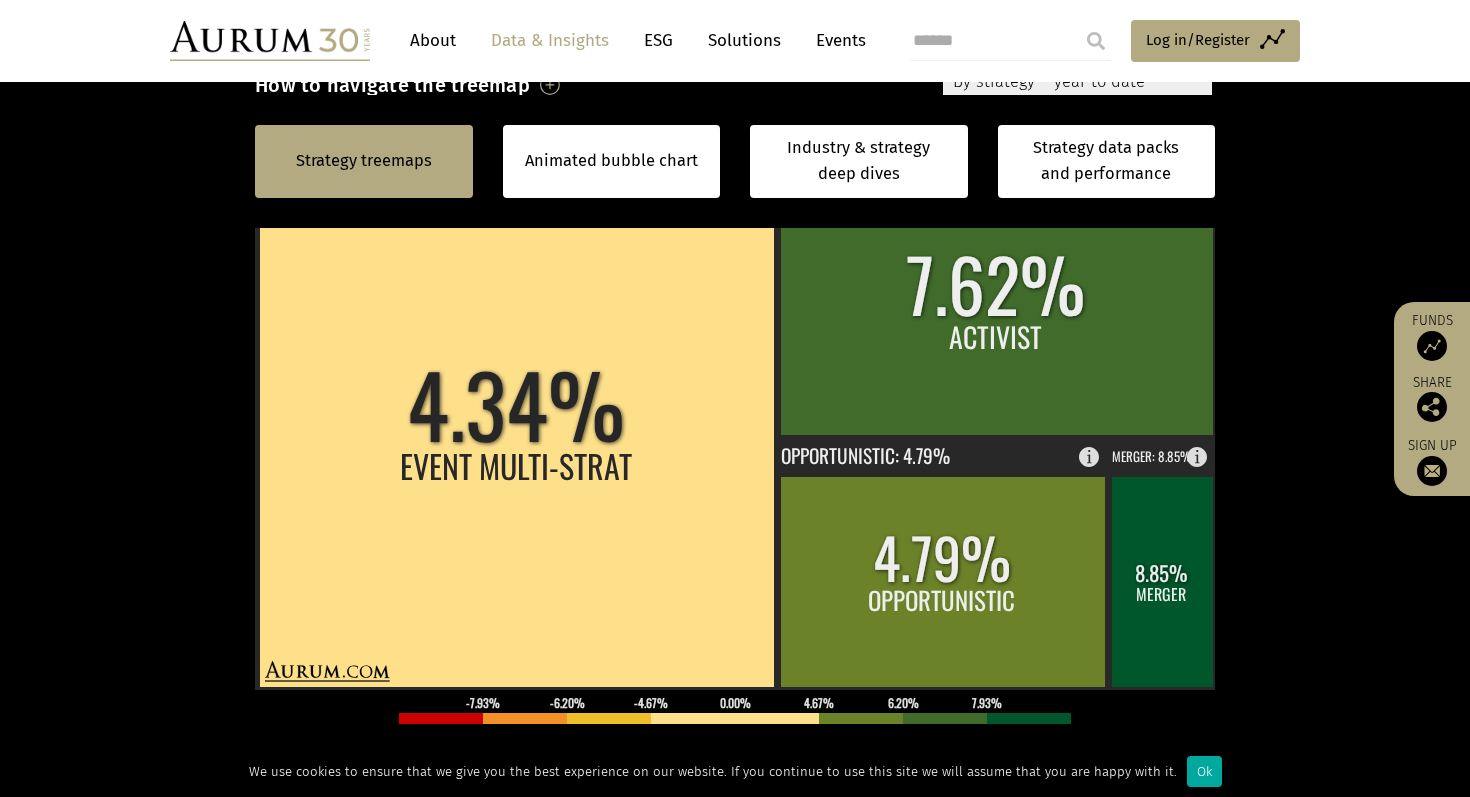 click on "Strategy treemaps
Animated bubble chart
Industry & strategy deep dives
Strategy data packs and performance
Strategy treemaps
Animated bubble chart
Industry & strategy deep dives
Strategy data packs and performance
By strategy – year to date
By strategy – June 2025" at bounding box center [735, 480] 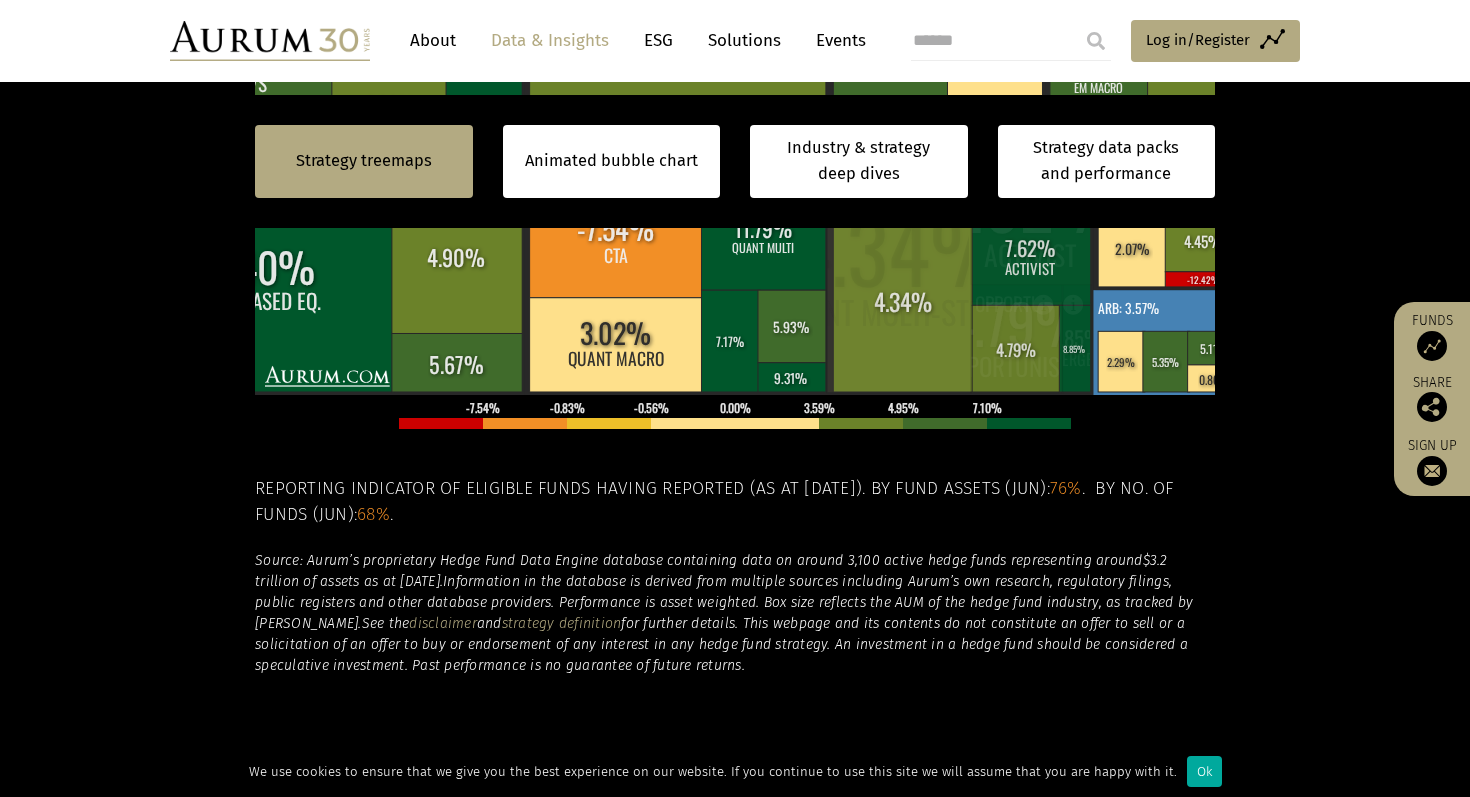 scroll, scrollTop: 994, scrollLeft: 0, axis: vertical 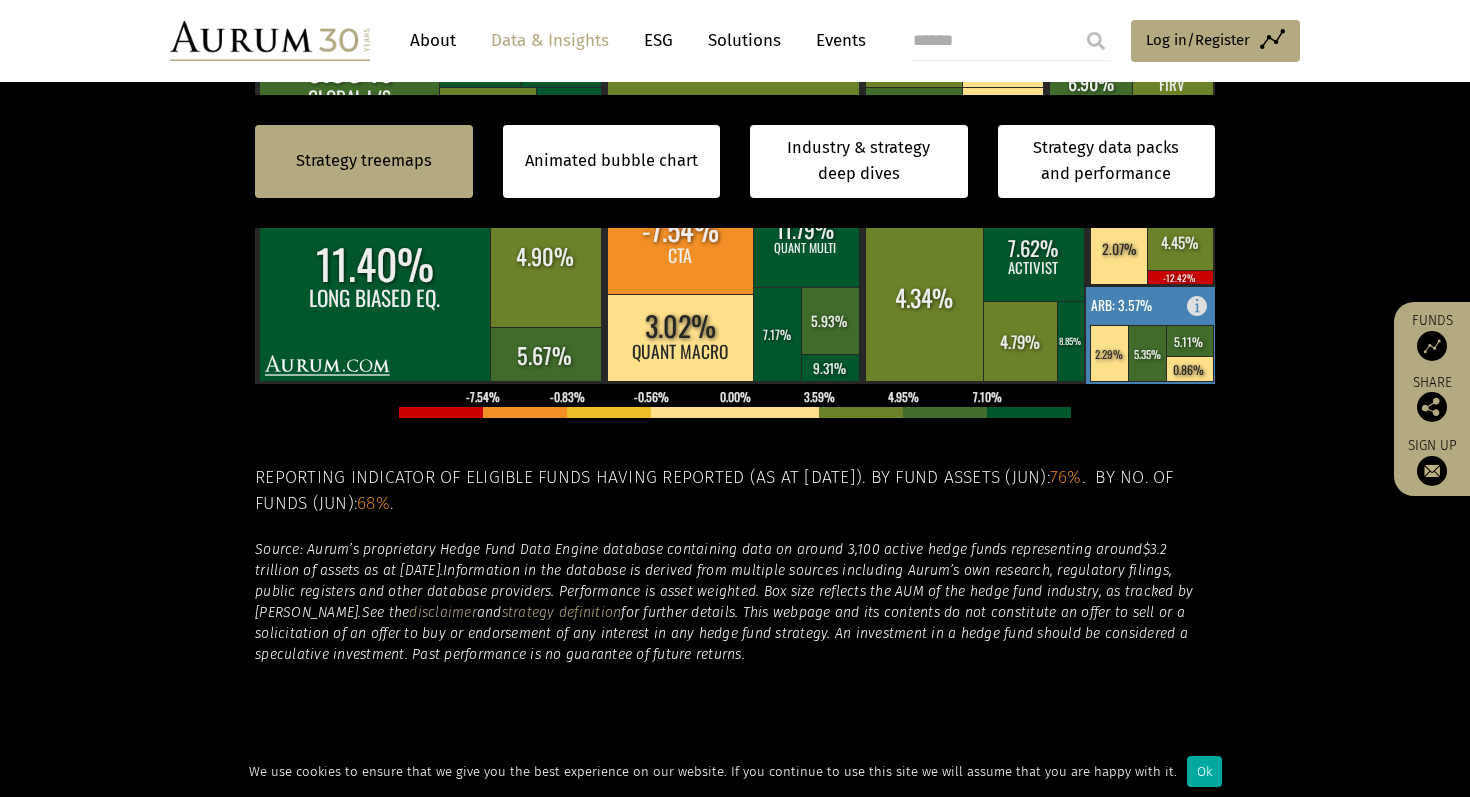 click 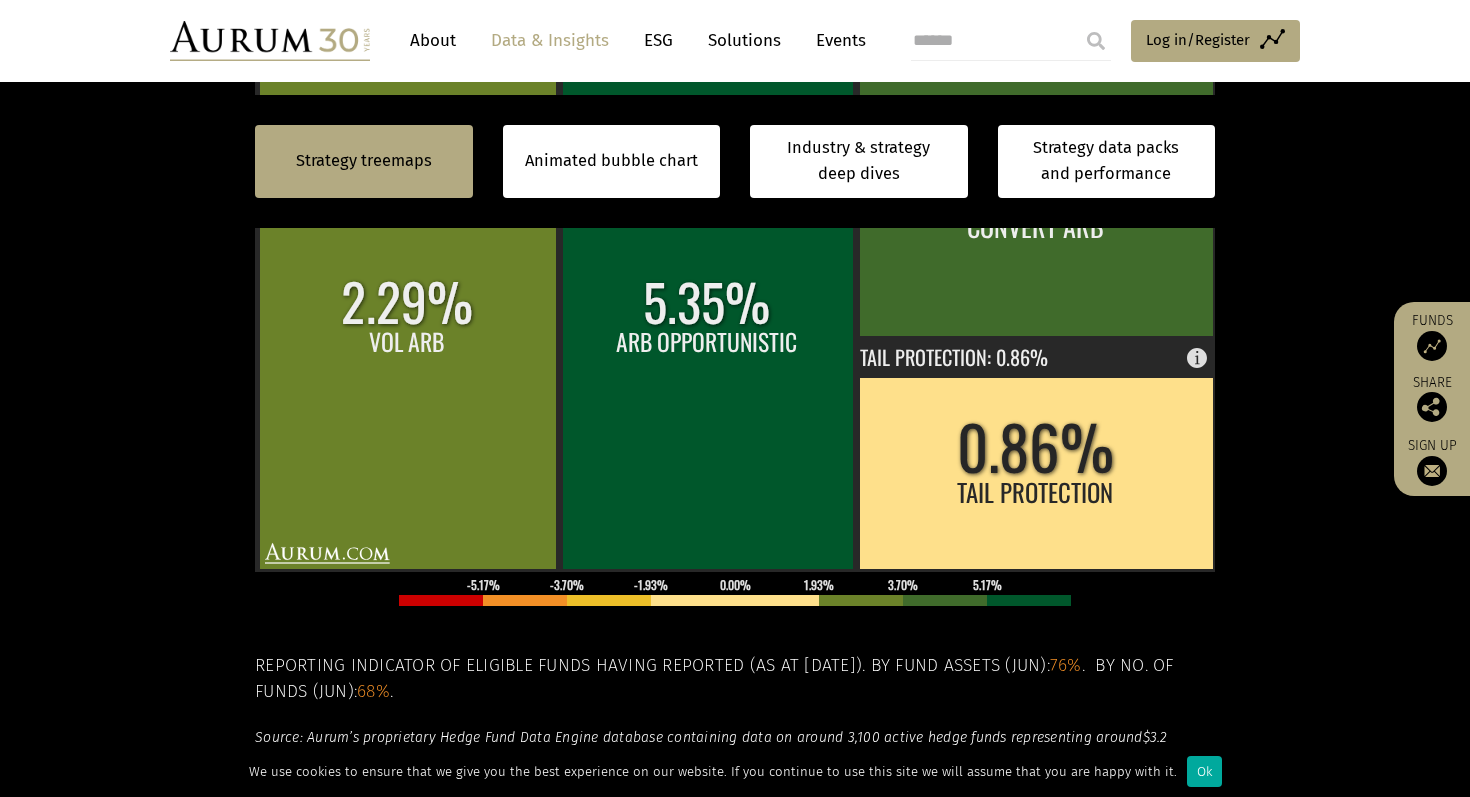 scroll, scrollTop: 793, scrollLeft: 0, axis: vertical 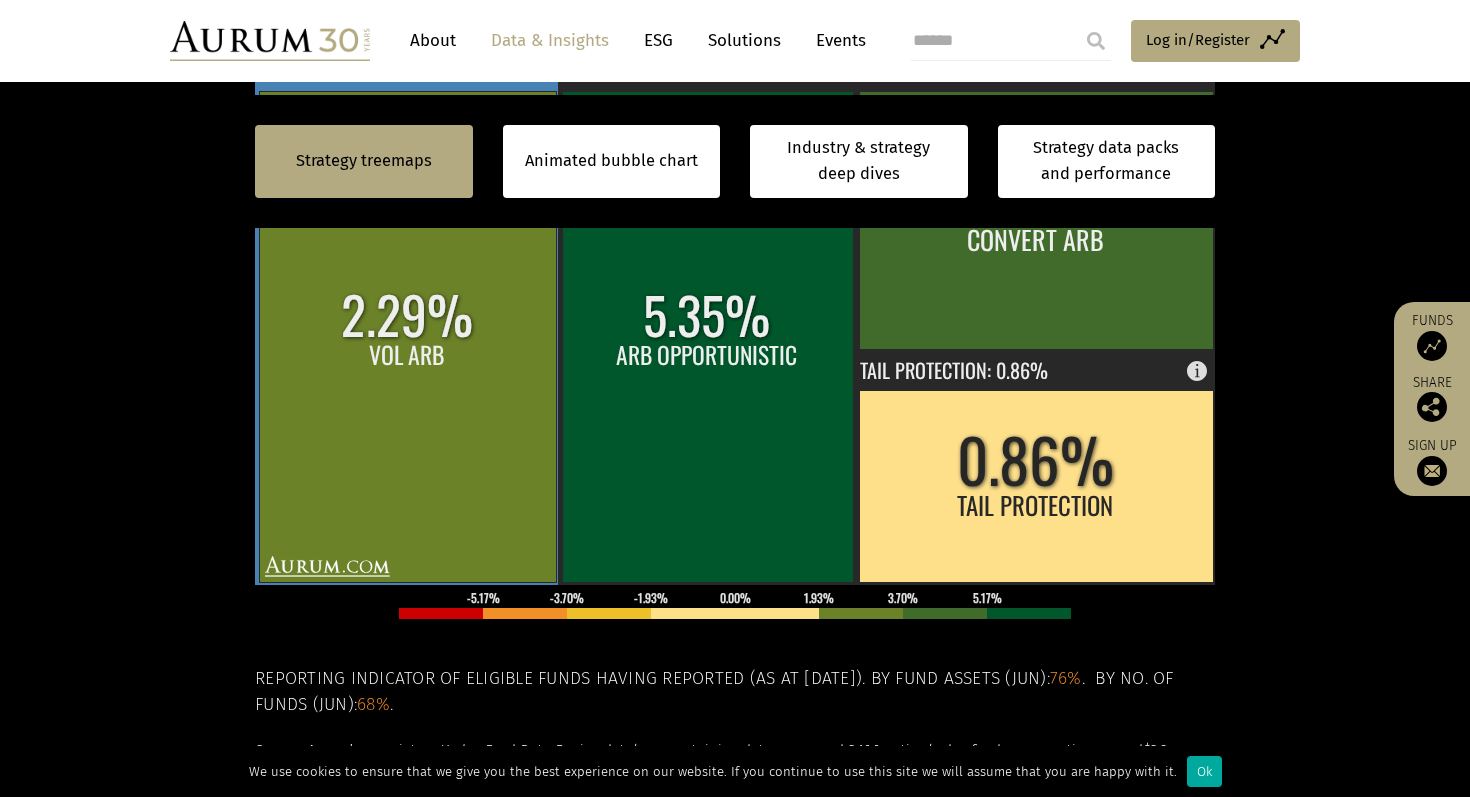 click 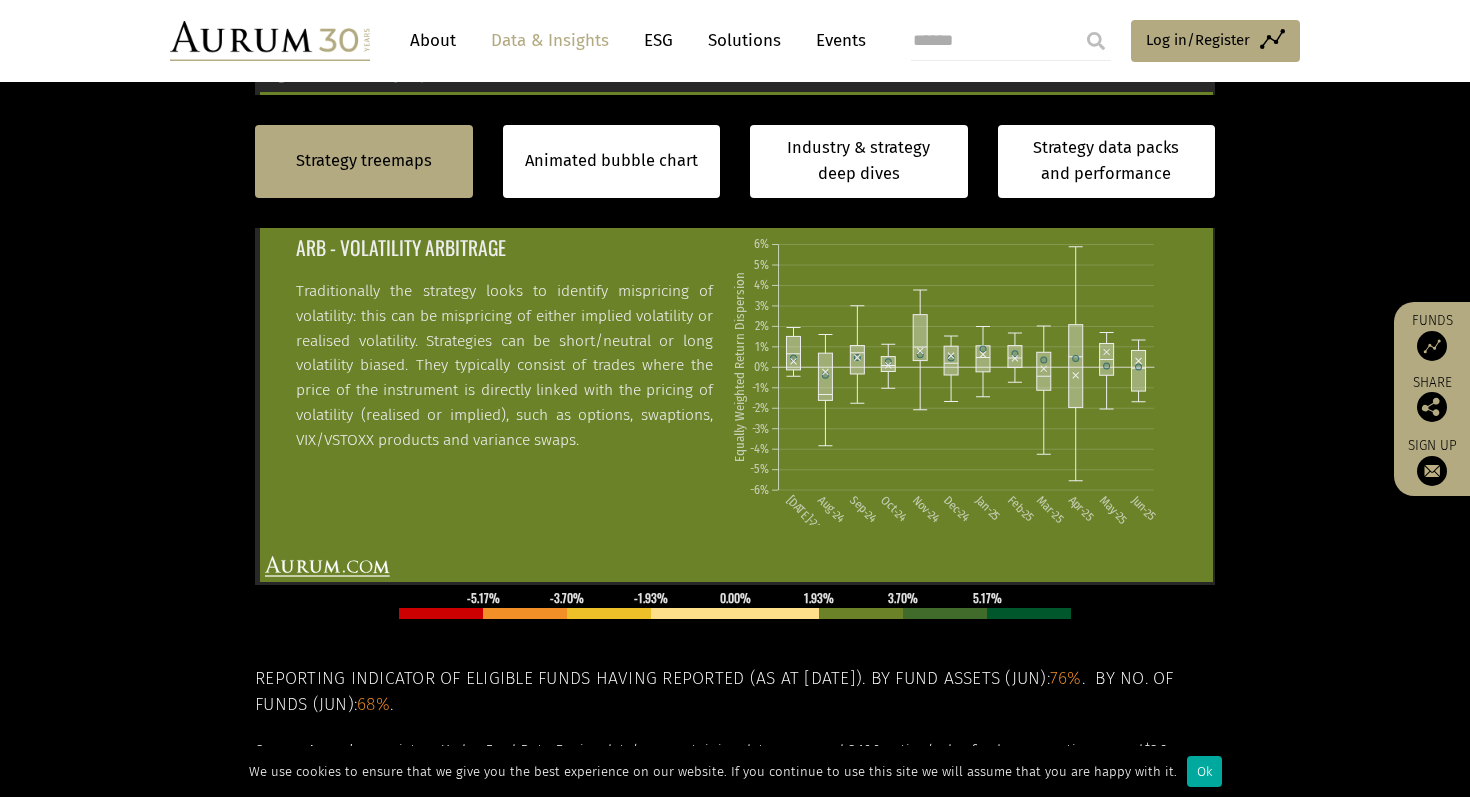 scroll, scrollTop: 771, scrollLeft: 0, axis: vertical 